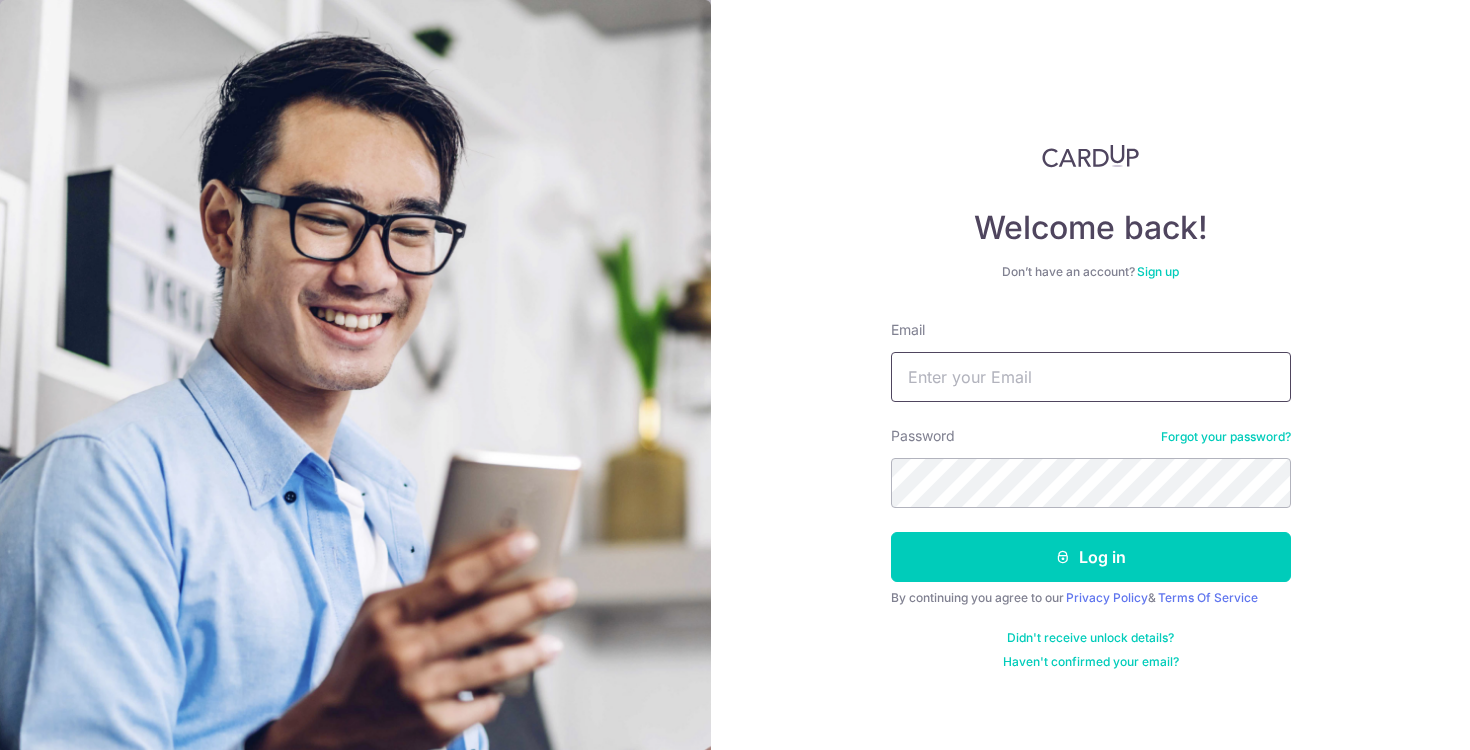 scroll, scrollTop: 0, scrollLeft: 0, axis: both 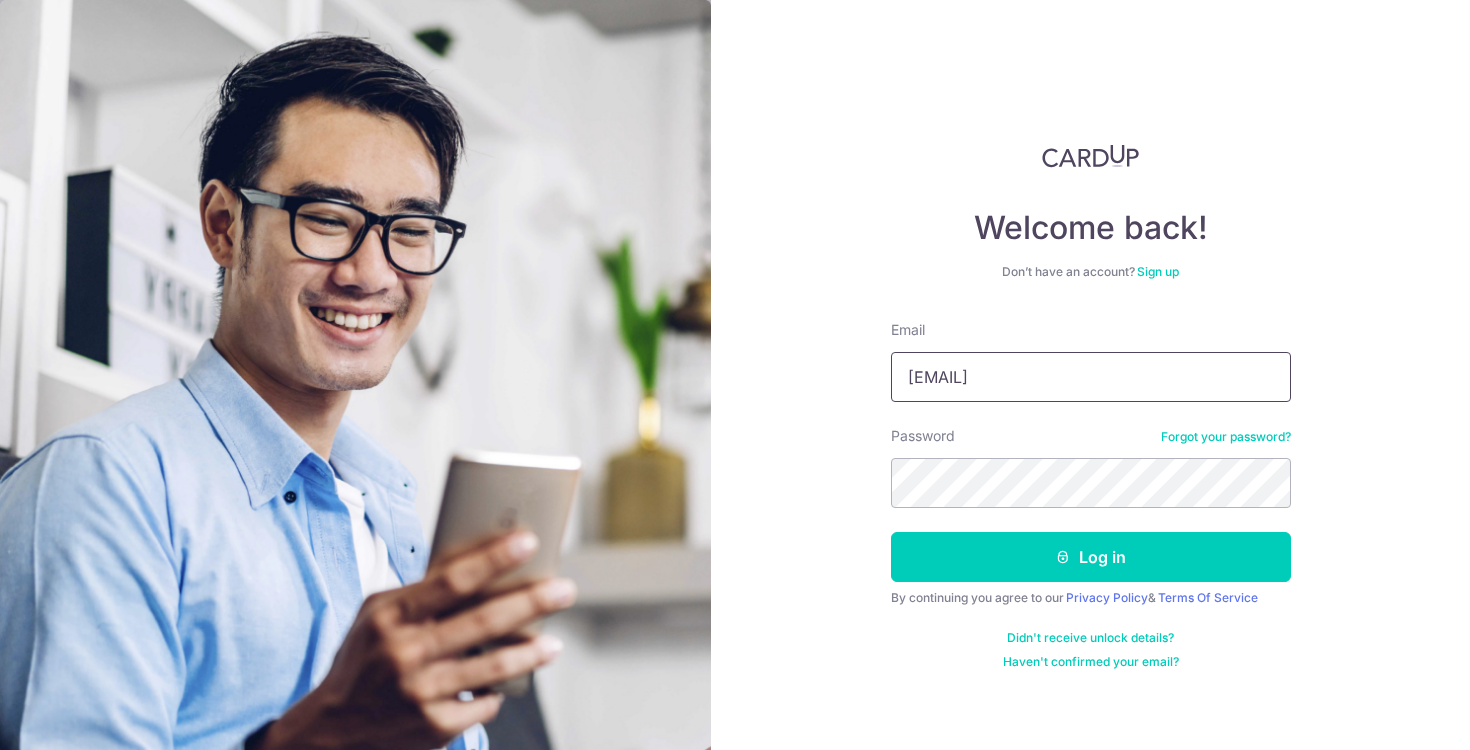 type on "[EMAIL]" 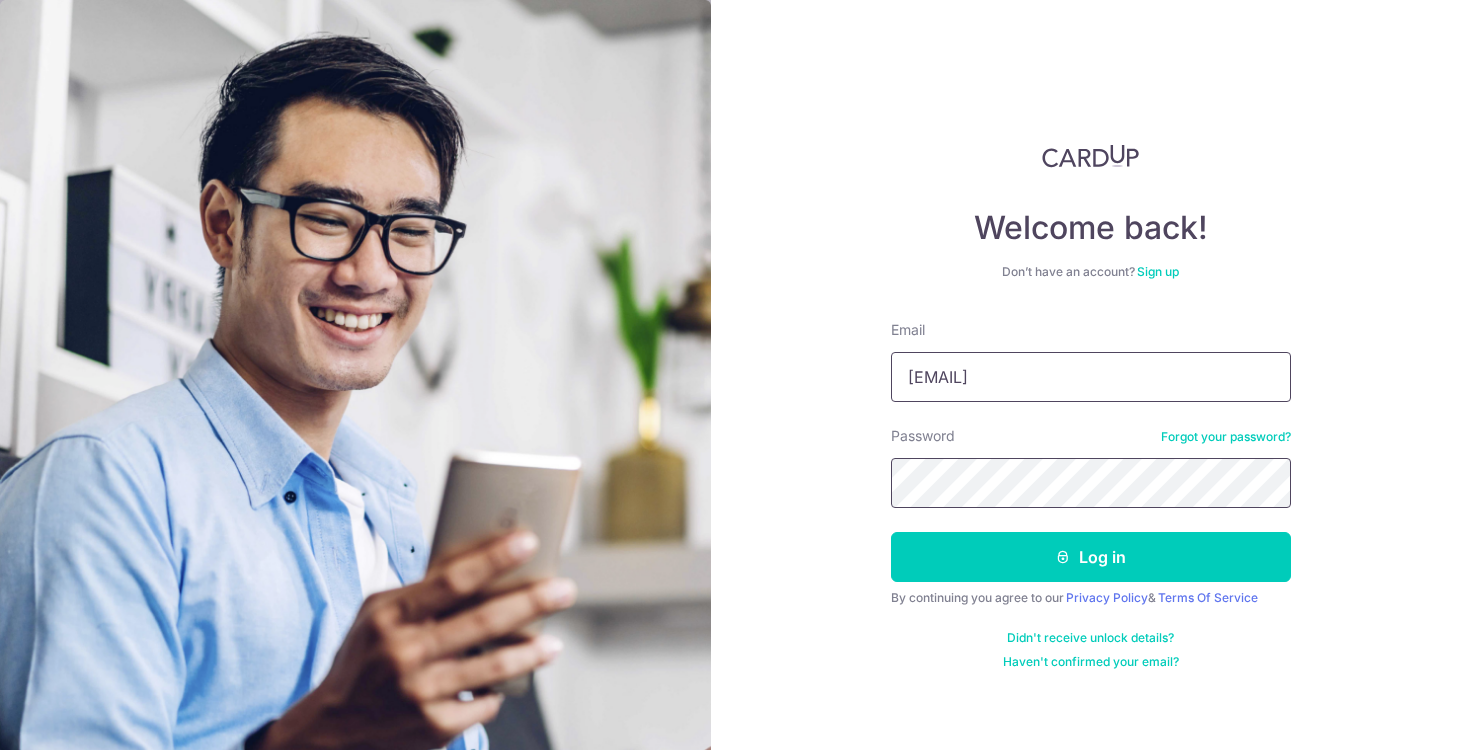click on "Log in" at bounding box center (1091, 557) 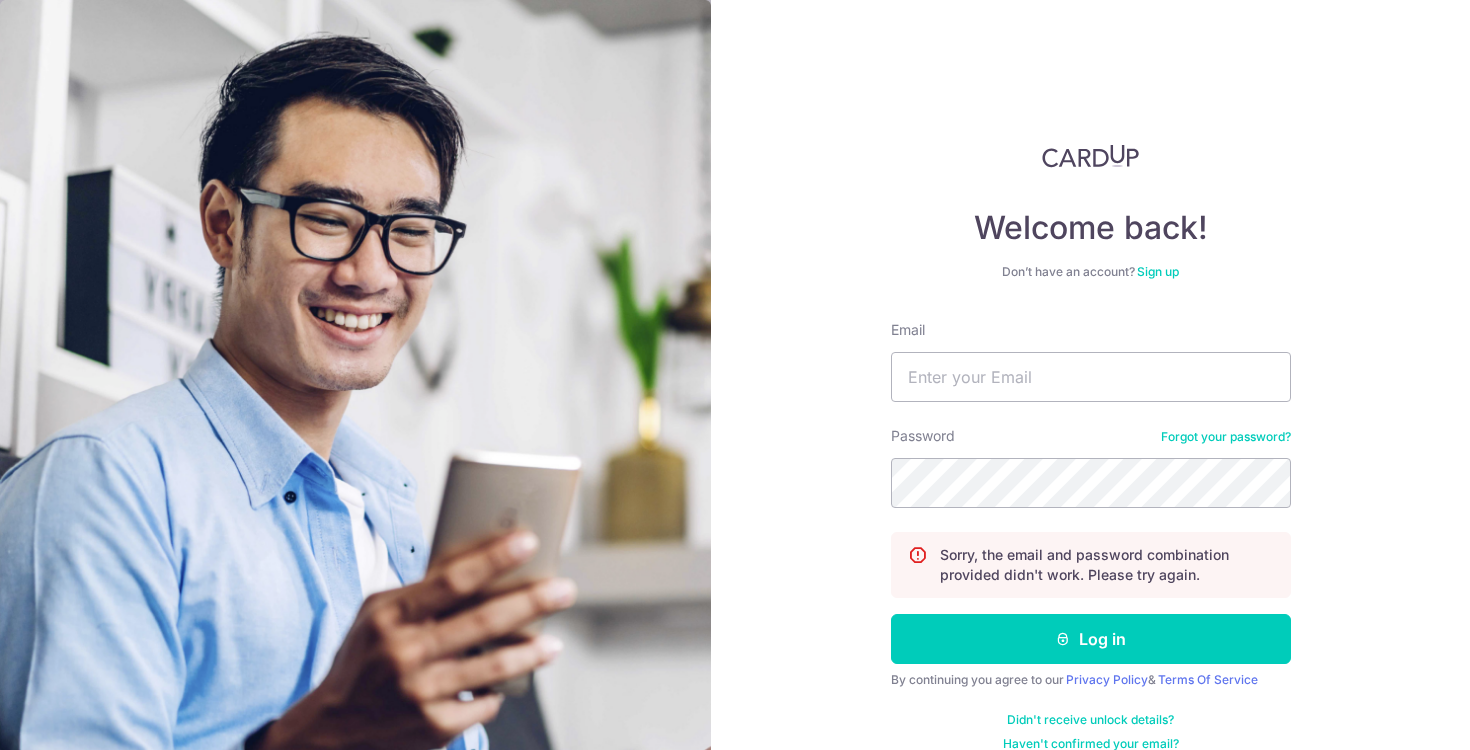 scroll, scrollTop: 0, scrollLeft: 0, axis: both 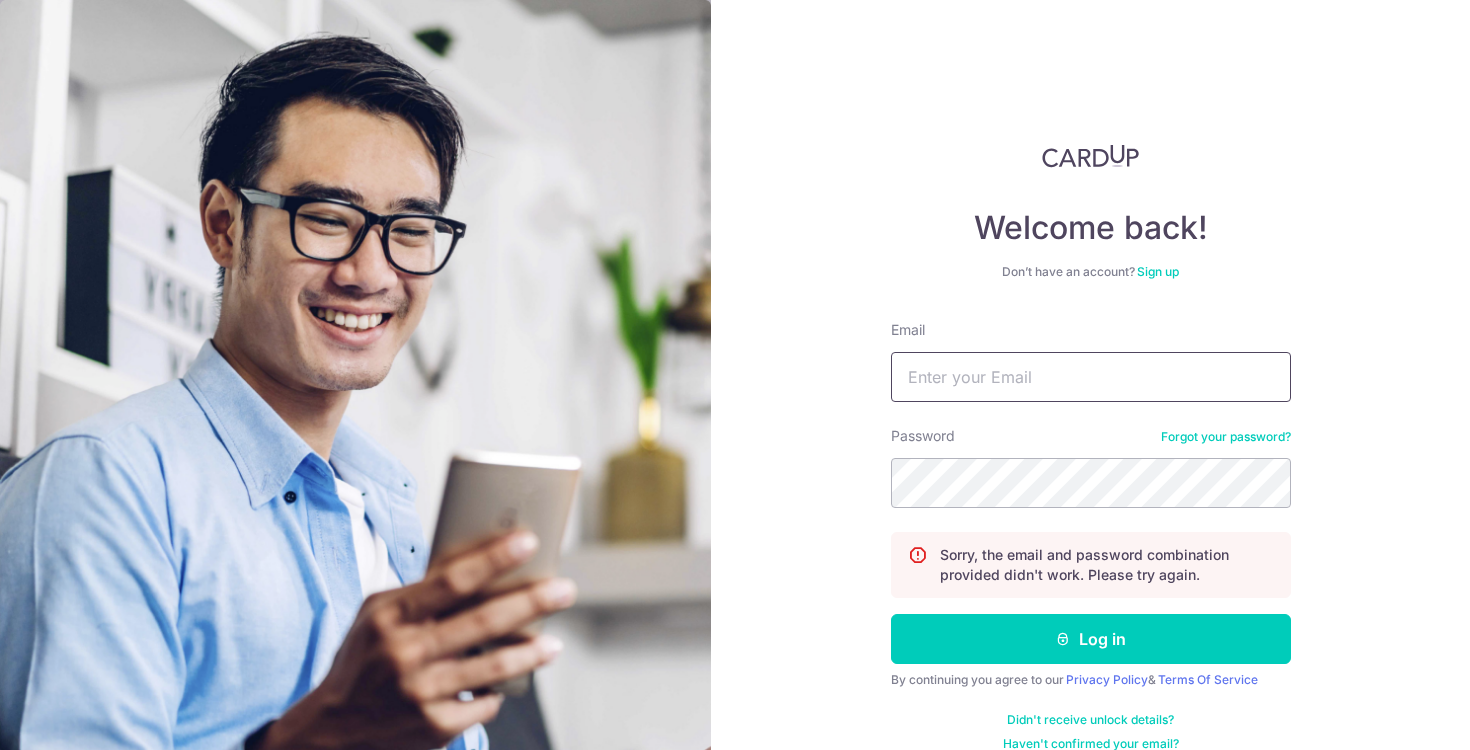 click on "Email" at bounding box center (1091, 377) 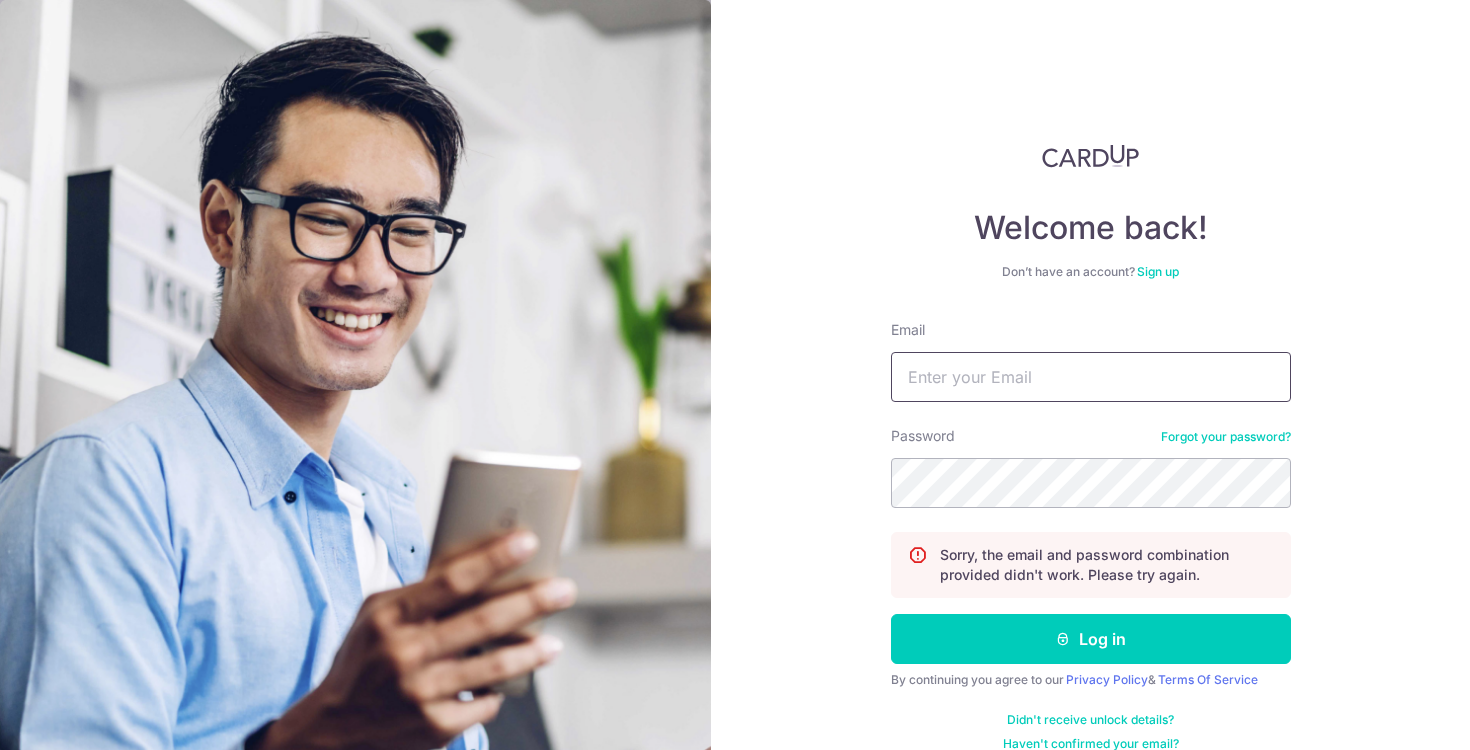 type on "seanheidi.sg@[EMAIL]" 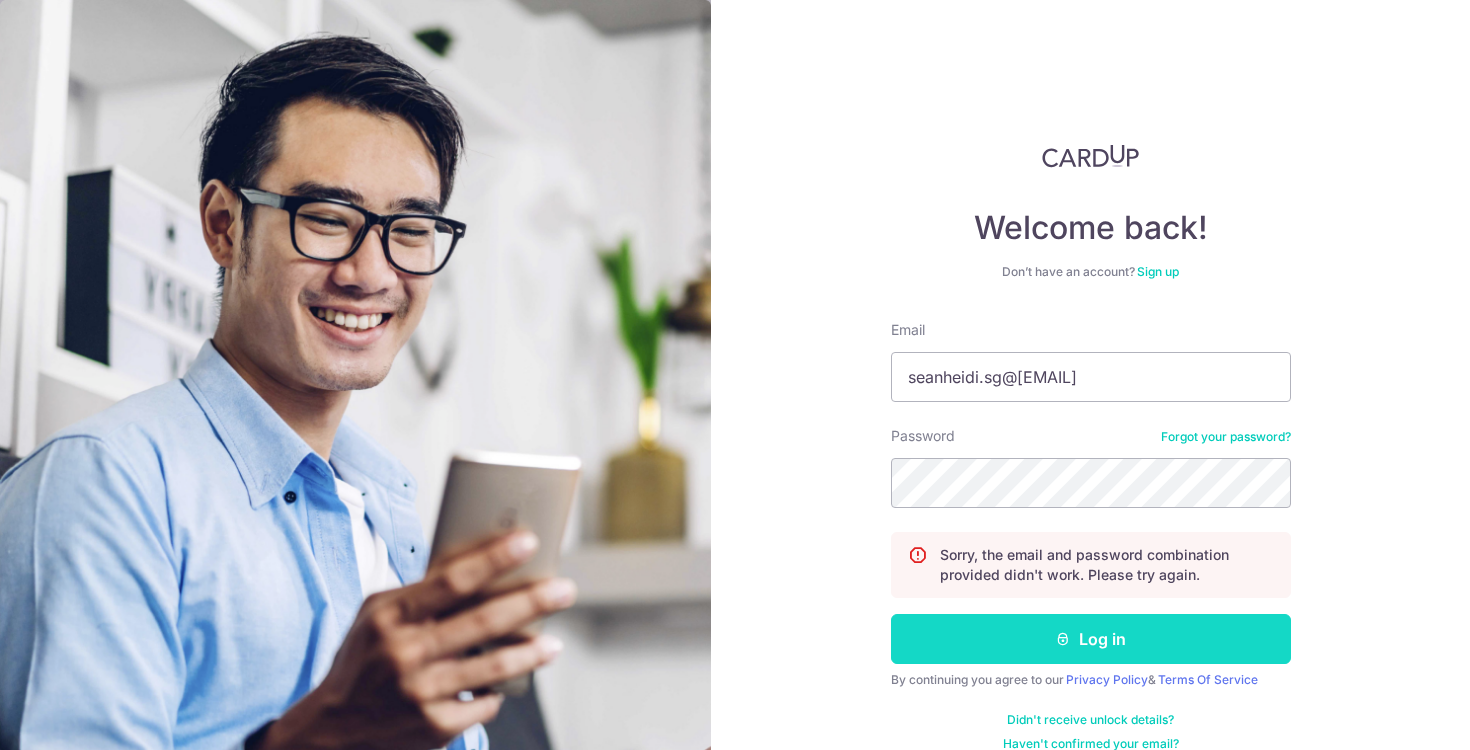 click on "Log in" at bounding box center (1091, 639) 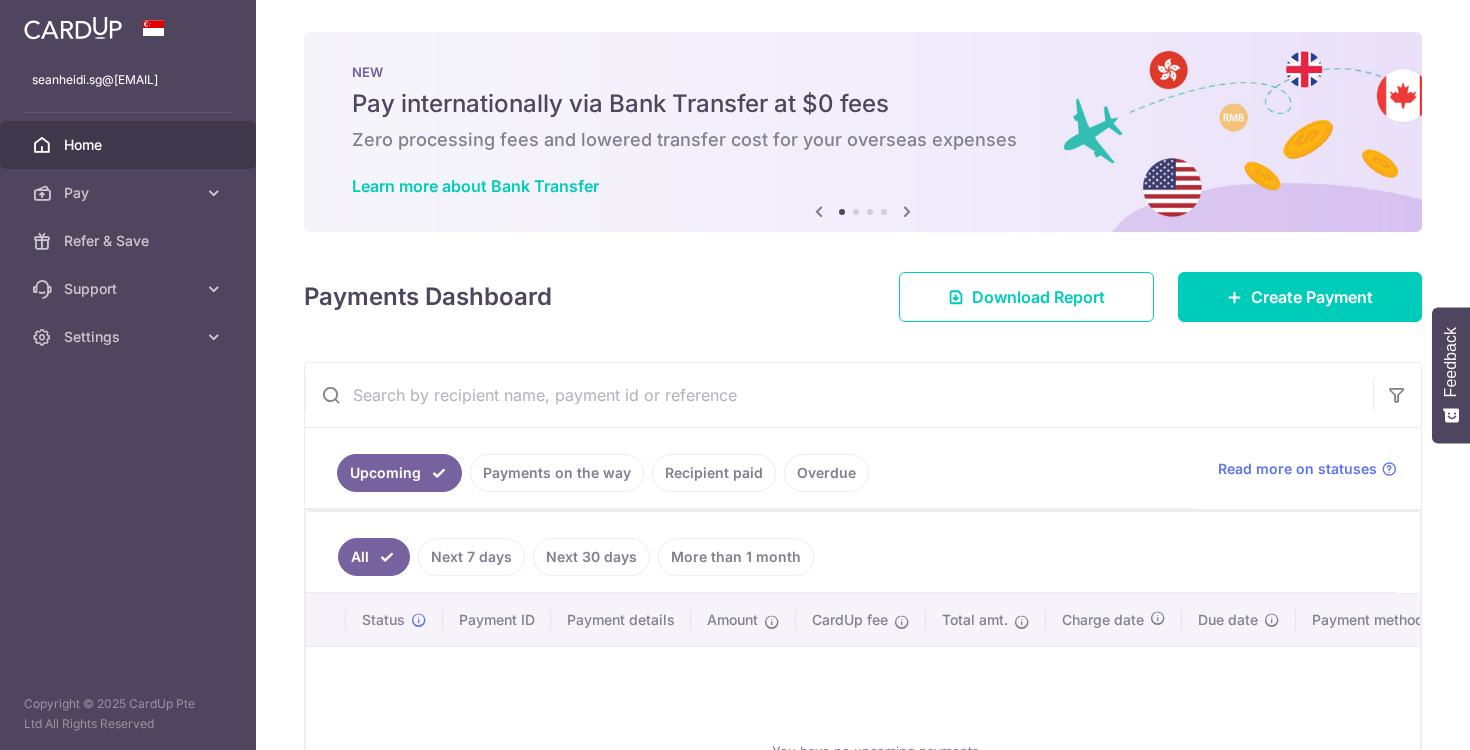 scroll, scrollTop: 0, scrollLeft: 0, axis: both 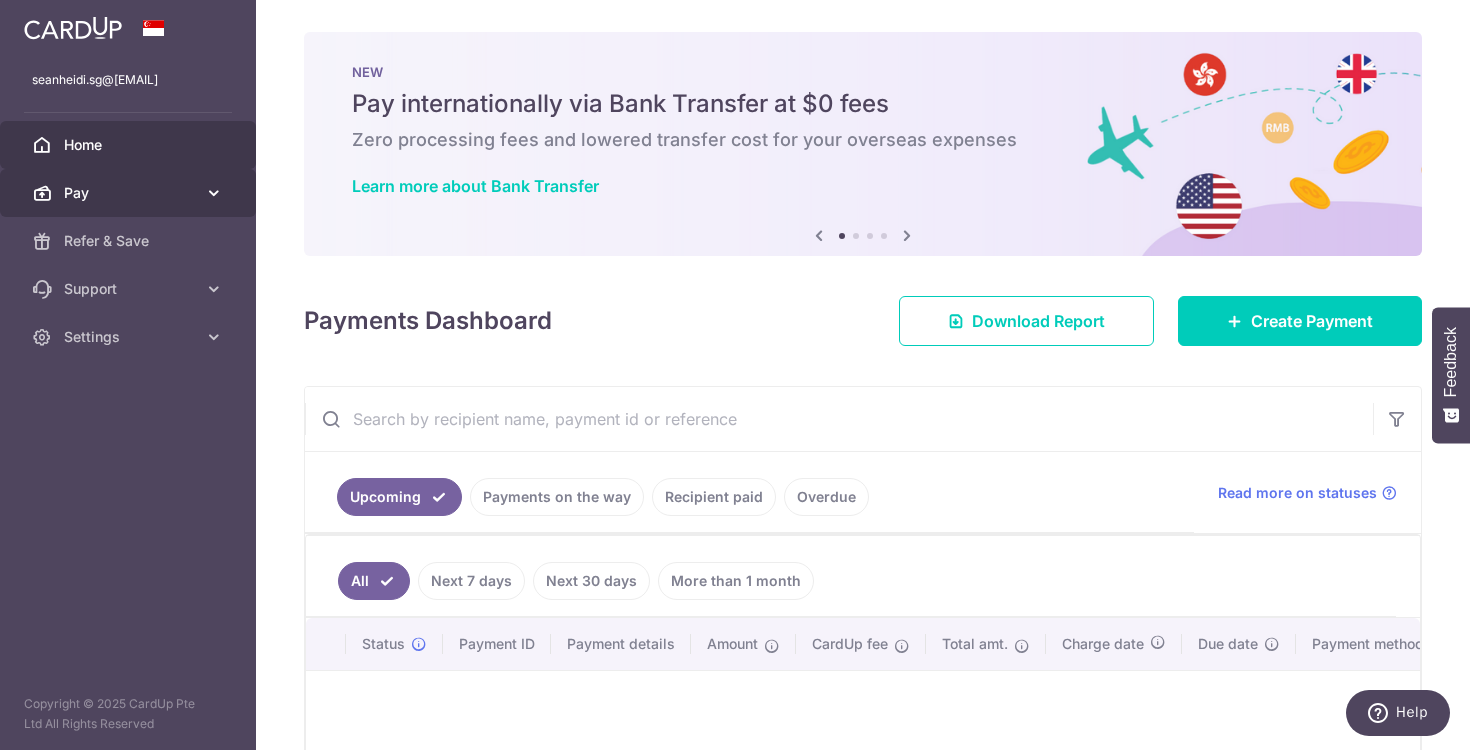 click on "Pay" at bounding box center [128, 193] 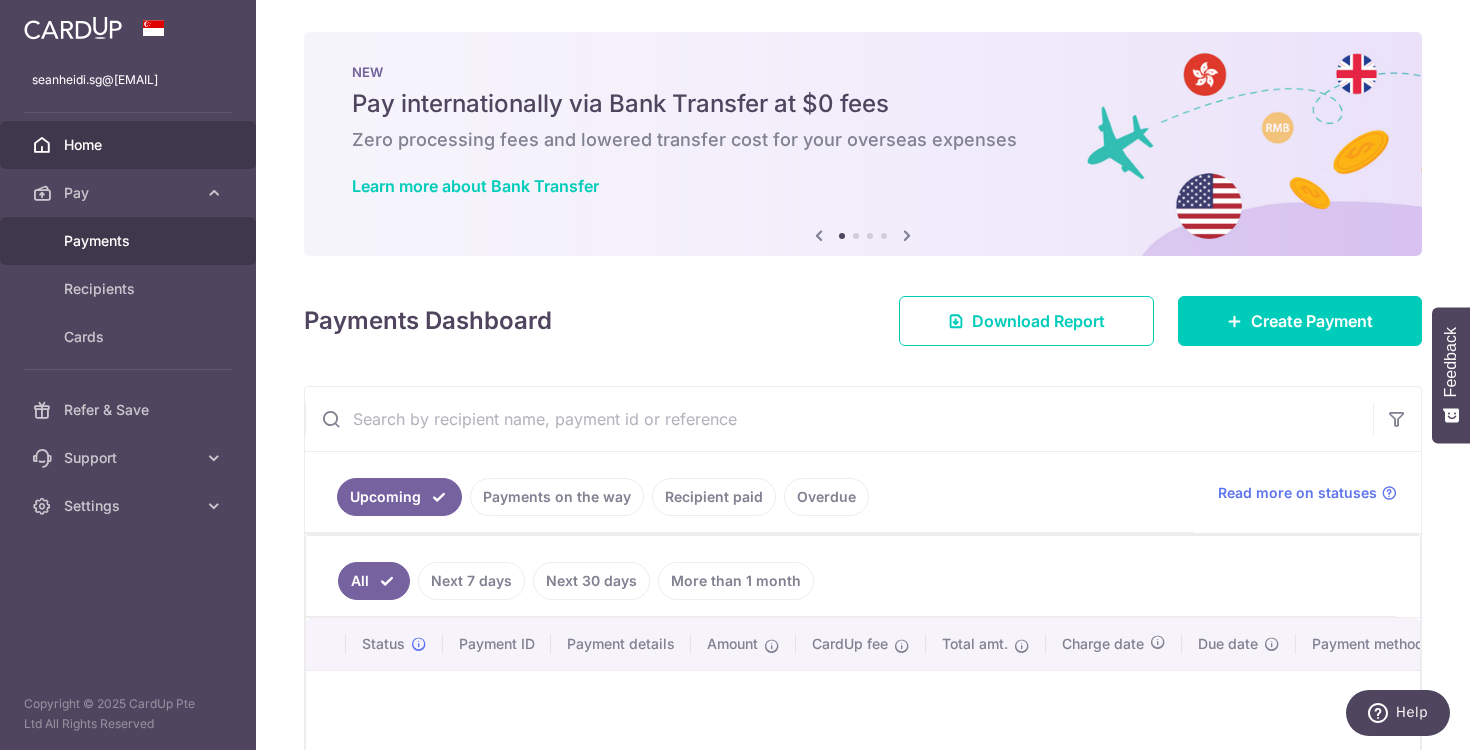 click on "Payments" at bounding box center (130, 241) 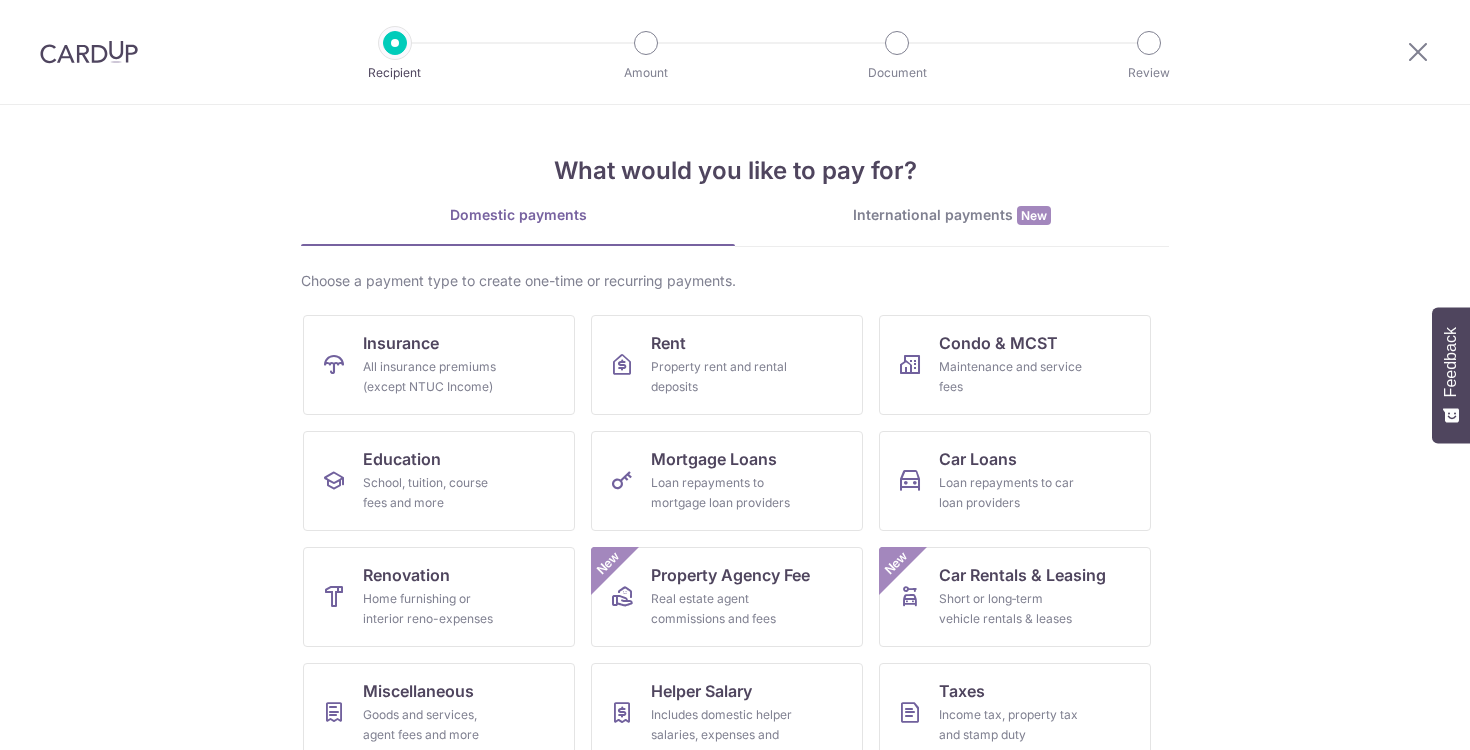 scroll, scrollTop: 0, scrollLeft: 0, axis: both 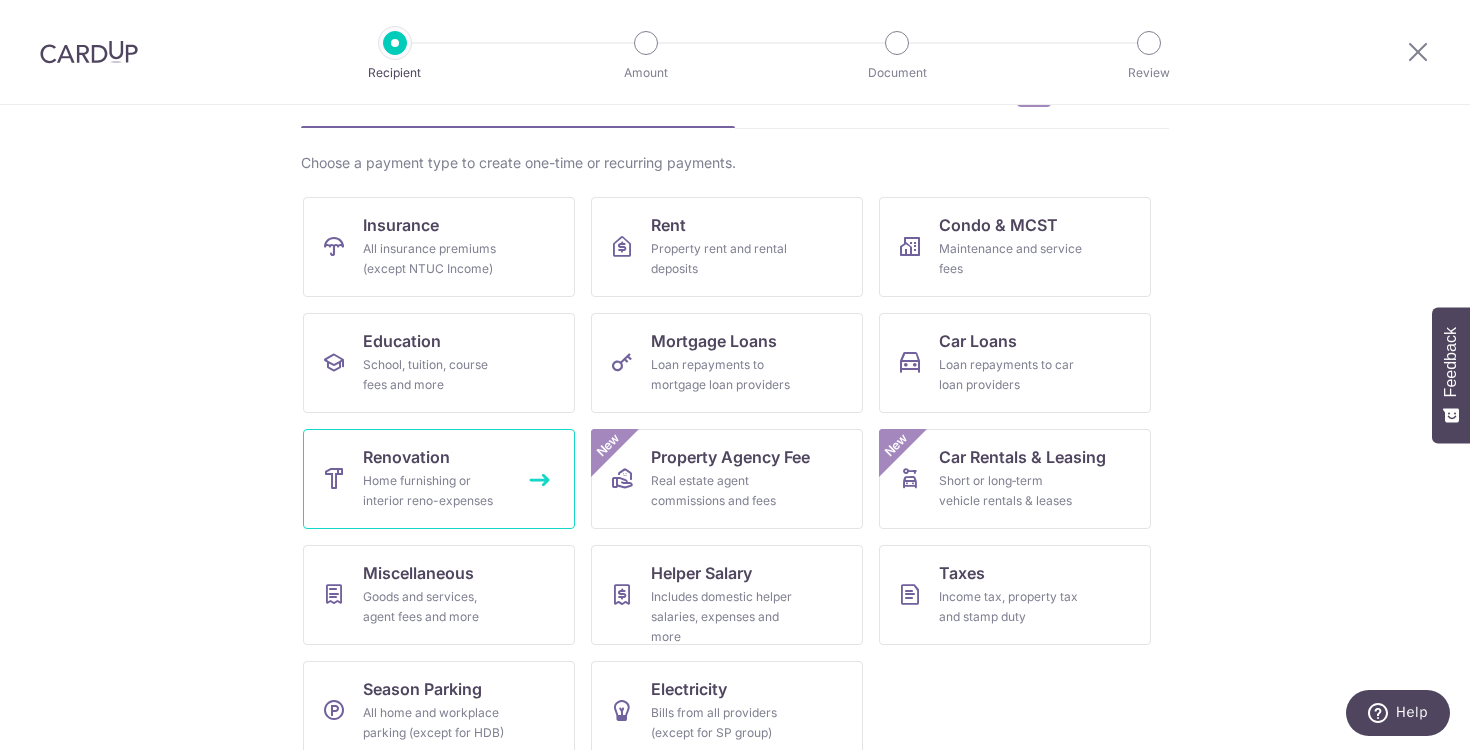 click on "Renovation Home furnishing or interior reno-expenses" at bounding box center [439, 479] 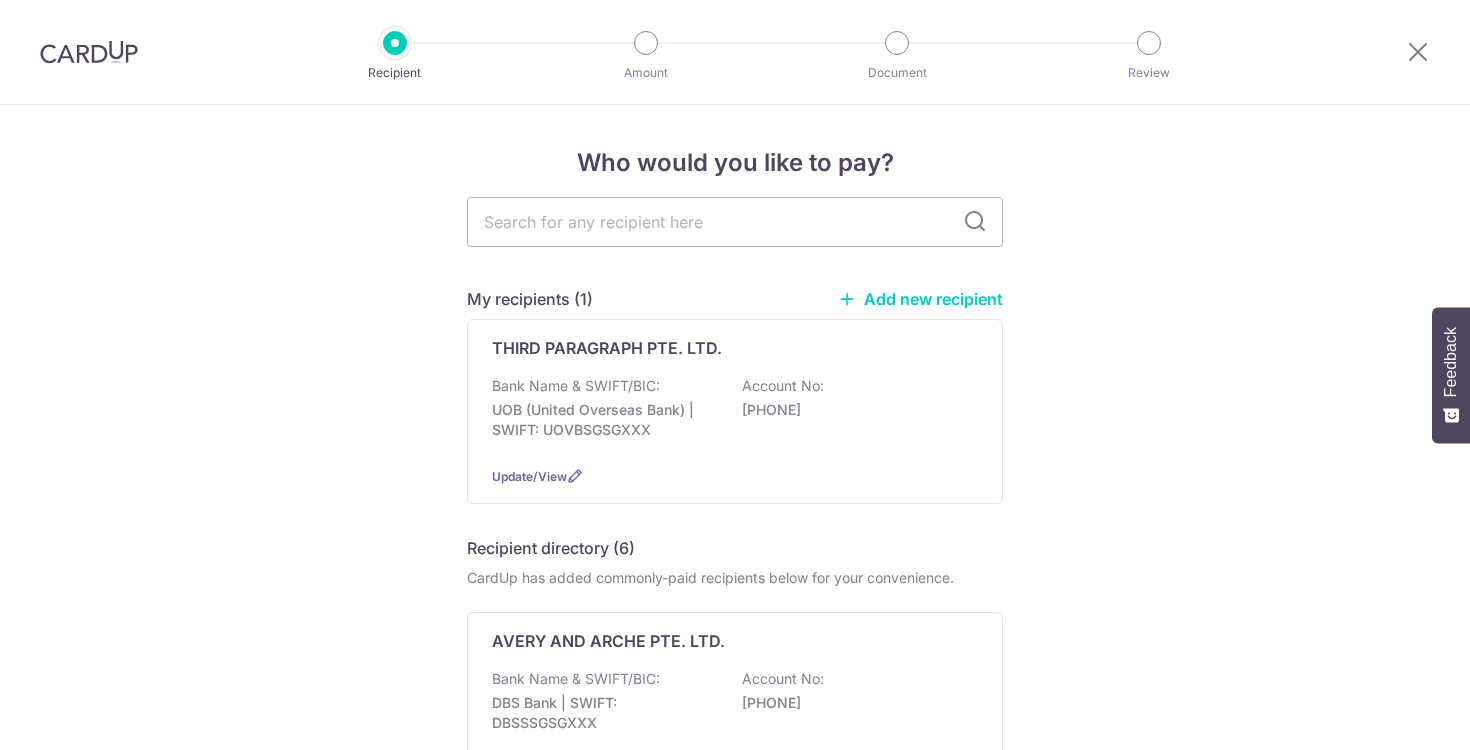 scroll, scrollTop: 0, scrollLeft: 0, axis: both 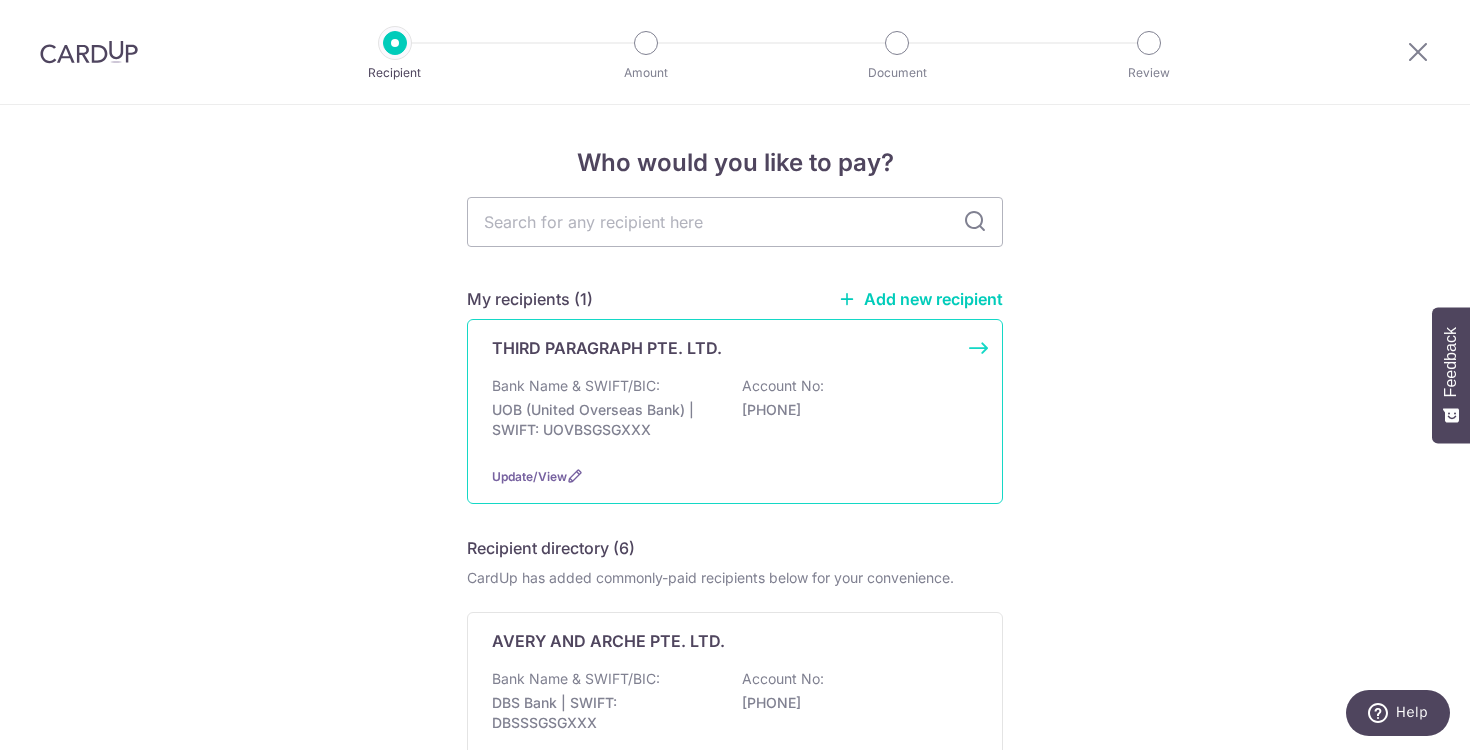 click on "UOB (United Overseas Bank) | SWIFT: UOVBSGSGXXX" at bounding box center (604, 420) 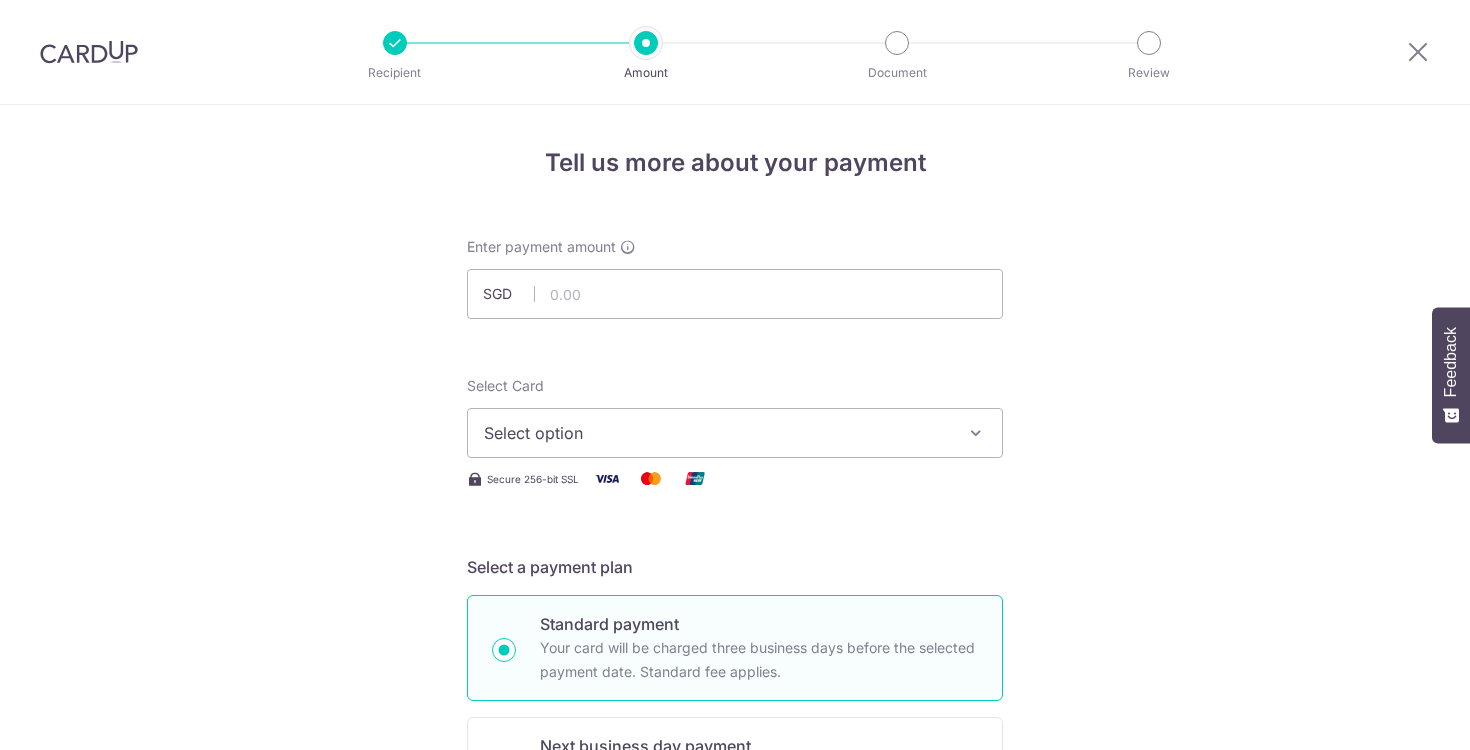 scroll, scrollTop: 0, scrollLeft: 0, axis: both 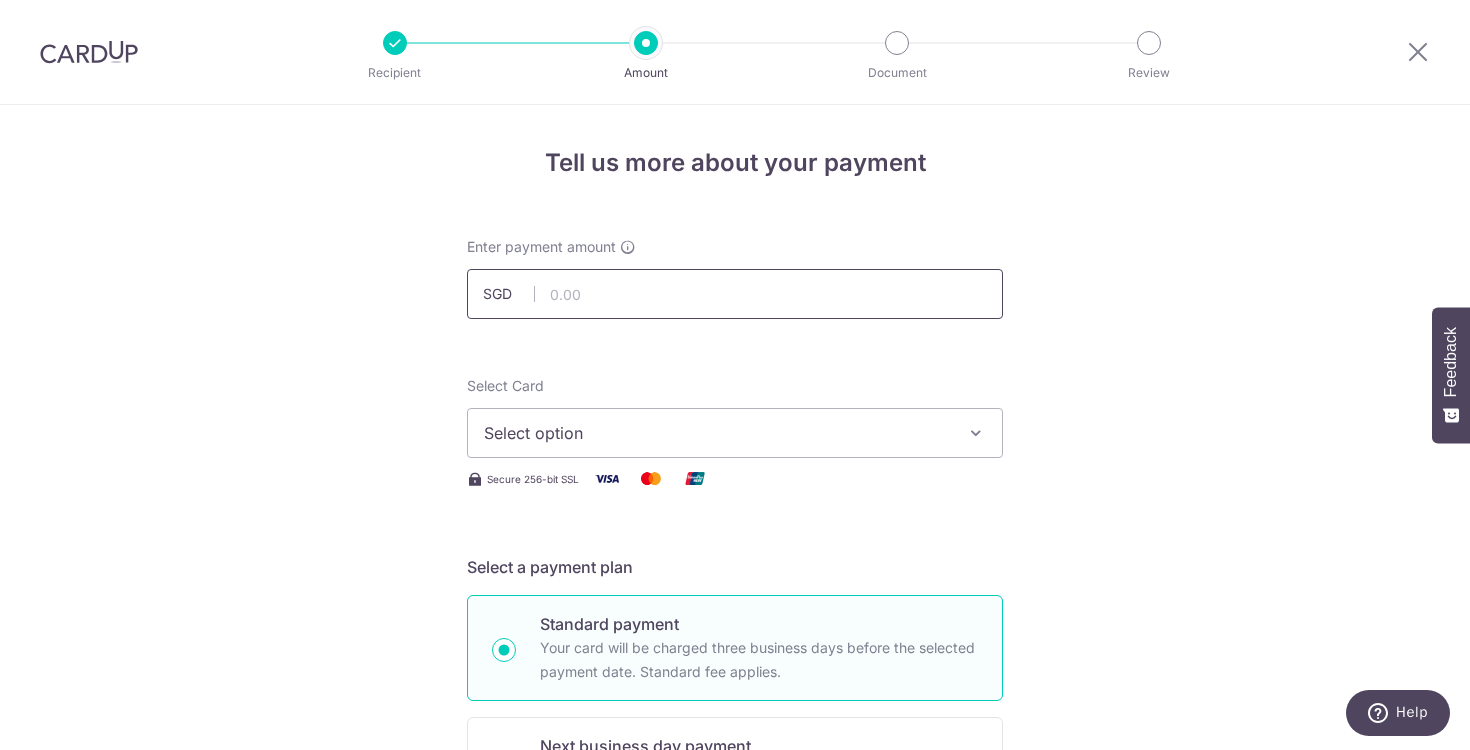 click at bounding box center [735, 294] 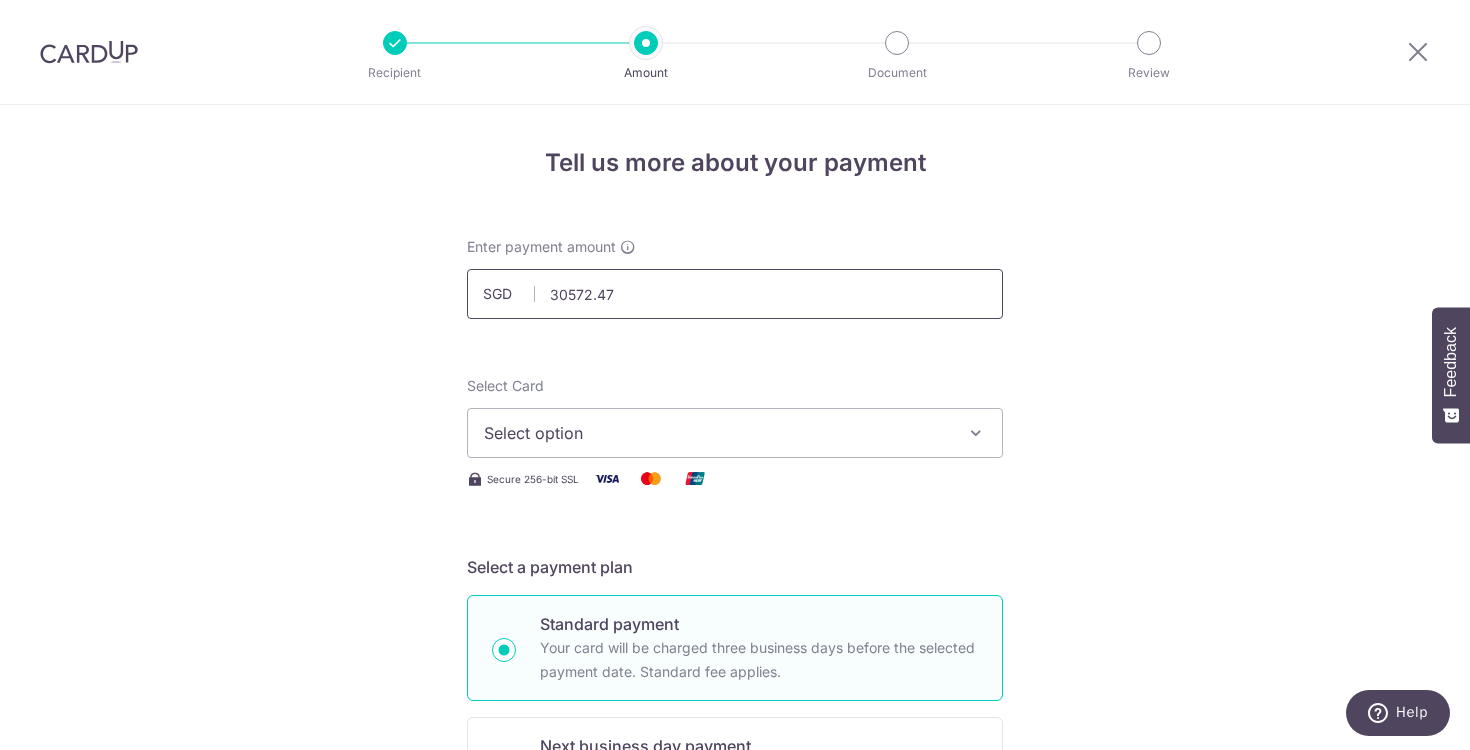 click on "30572.47" at bounding box center (735, 294) 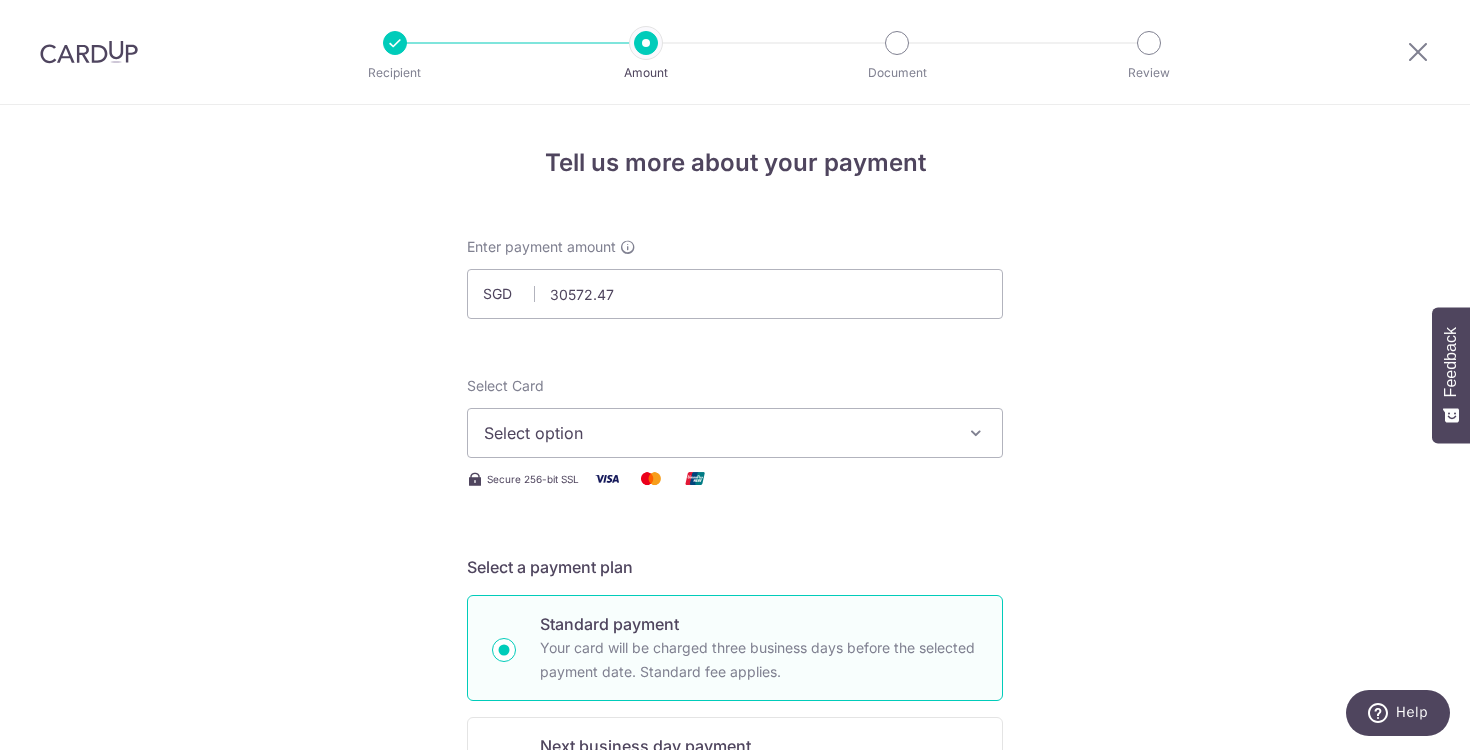type on "30,572.47" 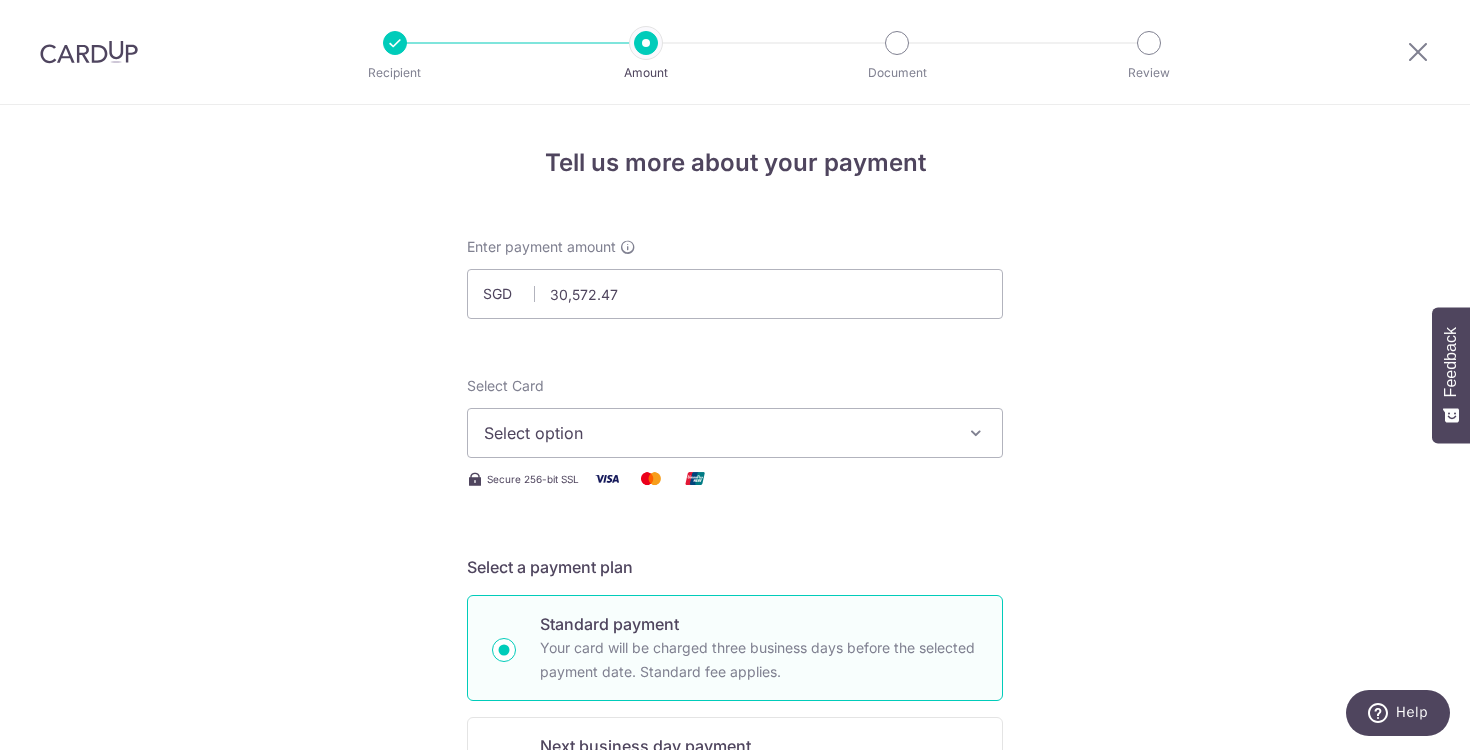 click on "Enter payment amount
SGD
30,572.47
30572.47
Select Card
Select option
Add credit card
Your Cards
**** 3768
Secure 256-bit SSL
Text
New card details
Card
Secure 256-bit SSL" at bounding box center [735, 1095] 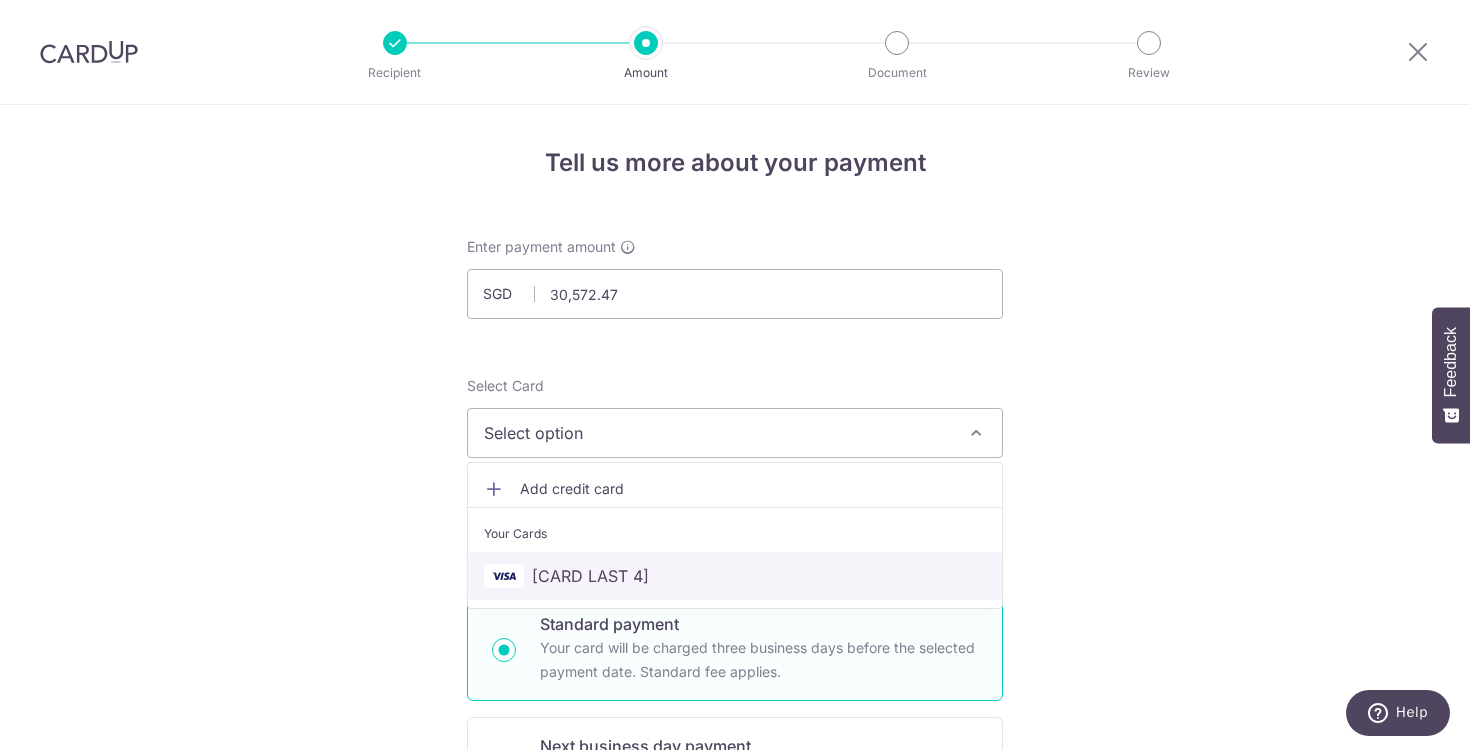 click on "**** [CARD_LAST_4]" at bounding box center (735, 576) 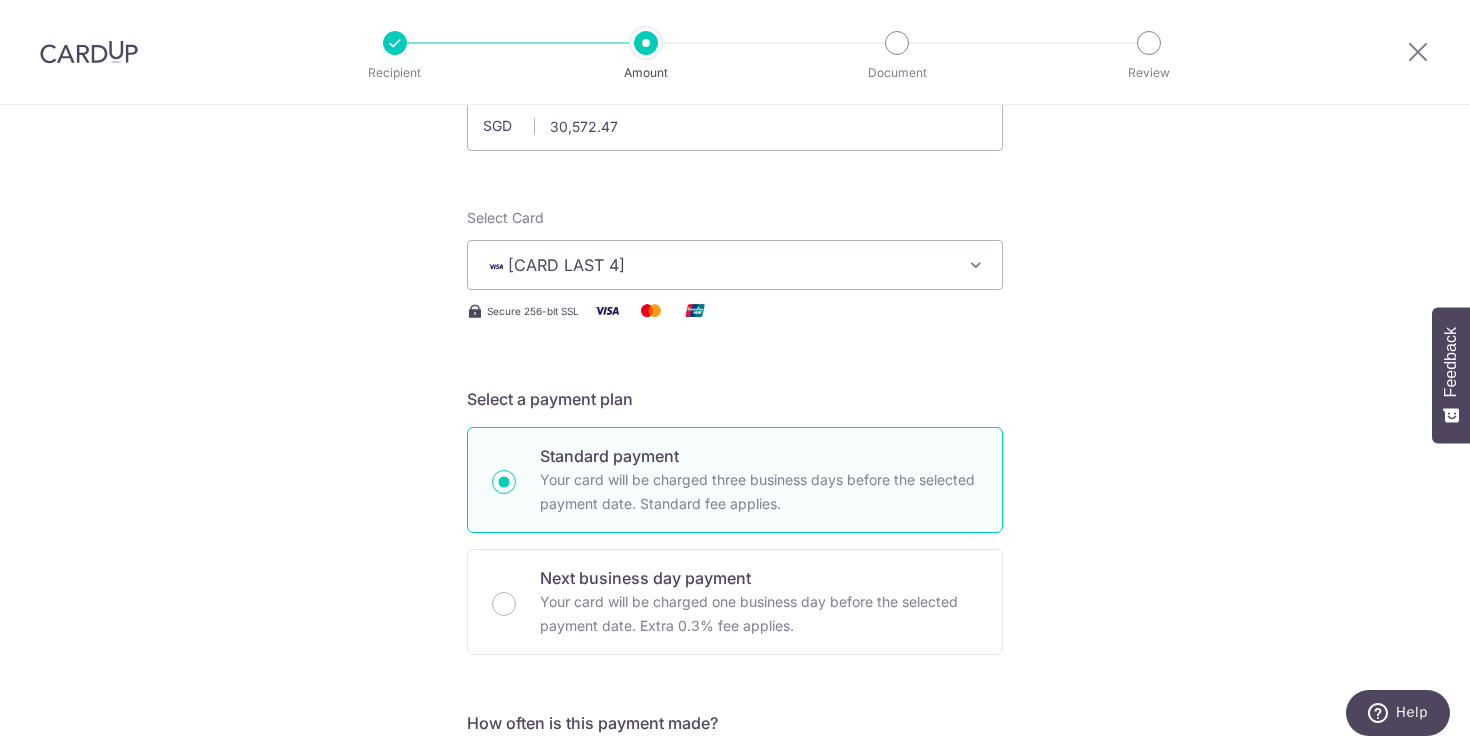 scroll, scrollTop: 121, scrollLeft: 0, axis: vertical 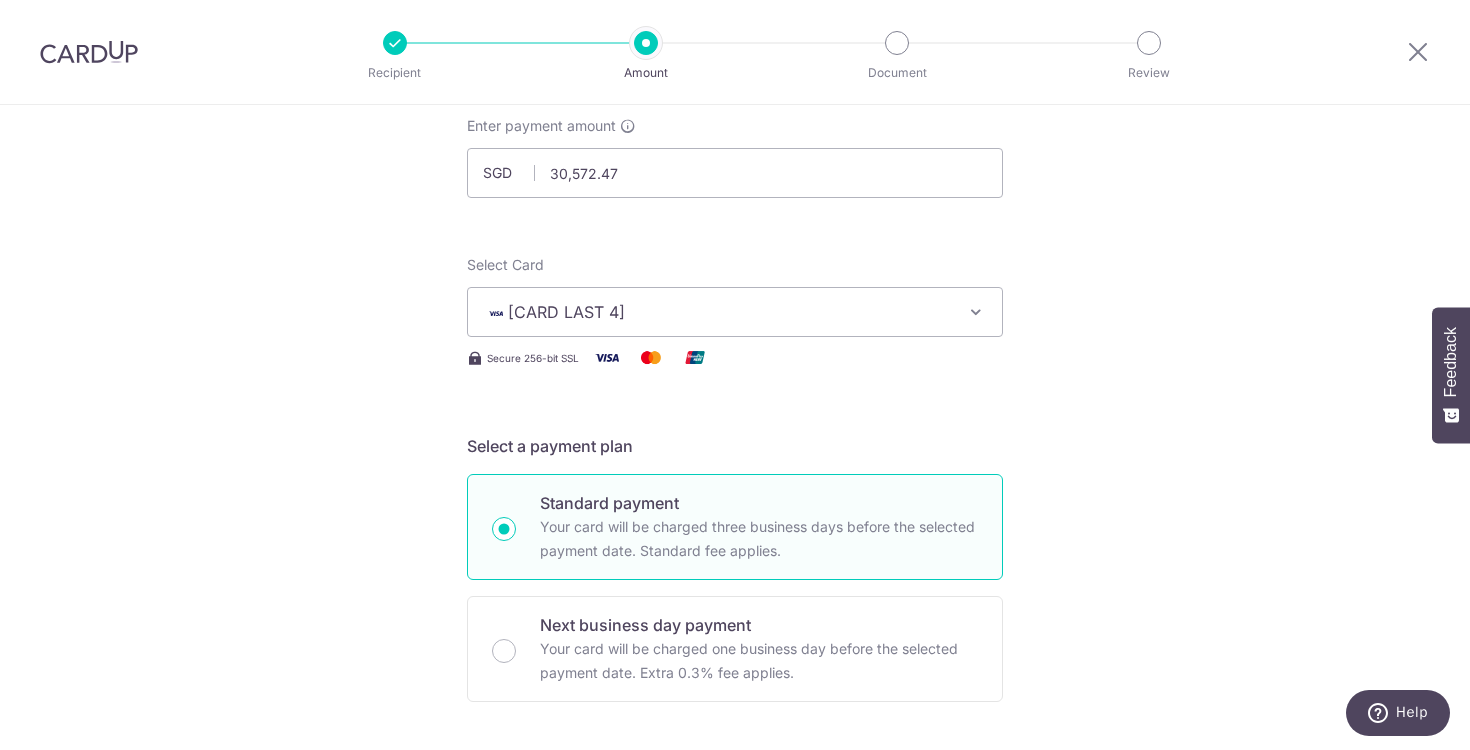 click on "**** [CARD_LAST_4]" at bounding box center [717, 312] 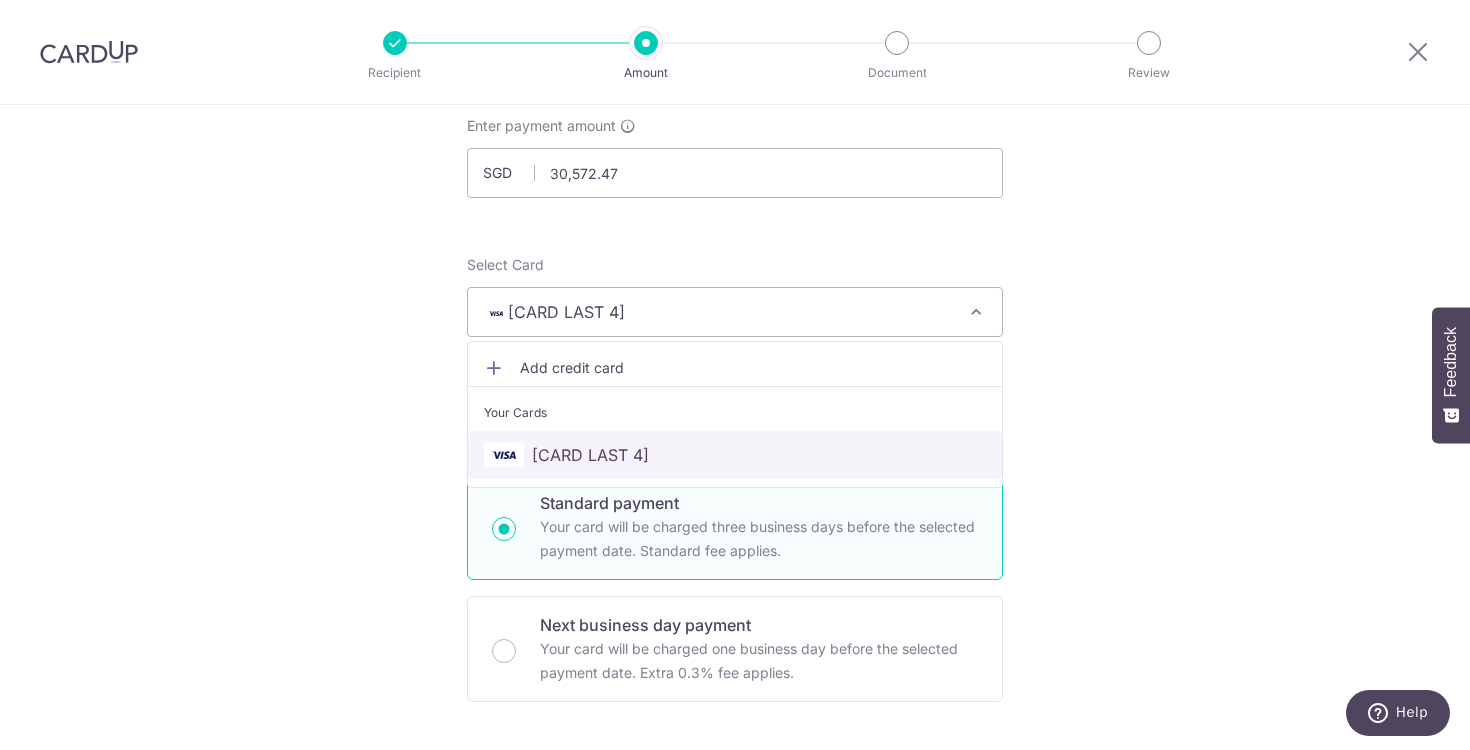click on "**** [CARD_LAST_4]" at bounding box center [735, 455] 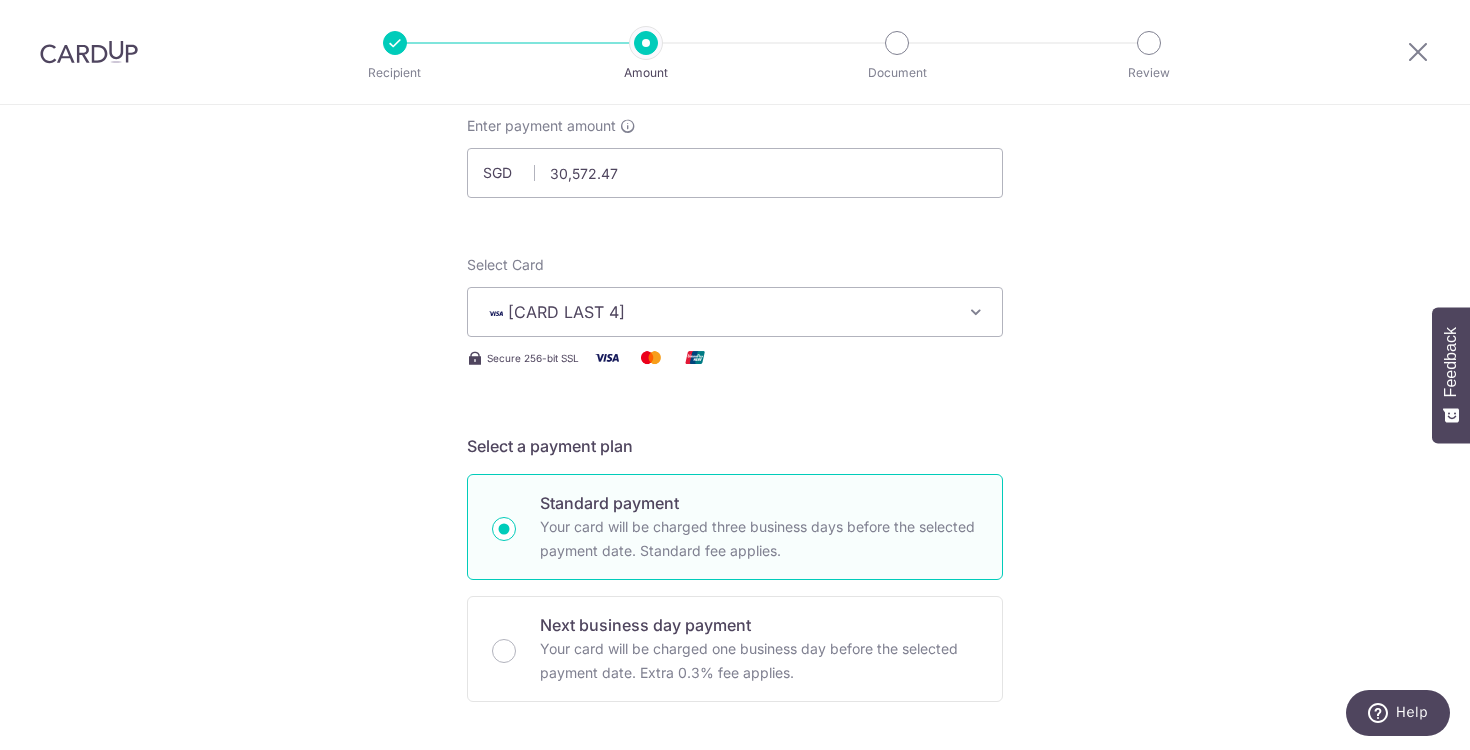 click on "Tell us more about your payment
Enter payment amount
SGD
30,572.47
30572.47
Select Card
**** 3768
Add credit card
Your Cards
**** 3768
Secure 256-bit SSL
Text
New card details
Card
Secure 256-bit SSL" at bounding box center [735, 955] 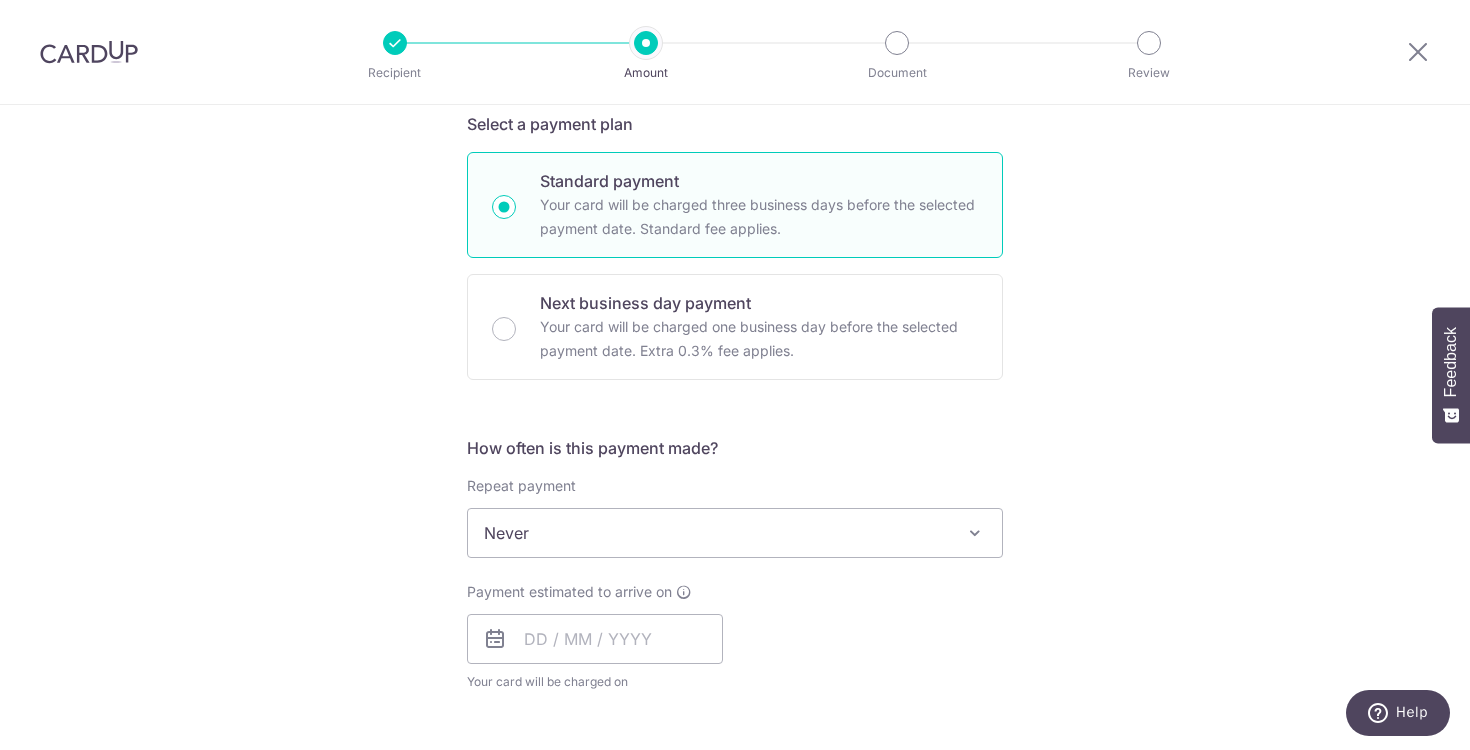 scroll, scrollTop: 483, scrollLeft: 0, axis: vertical 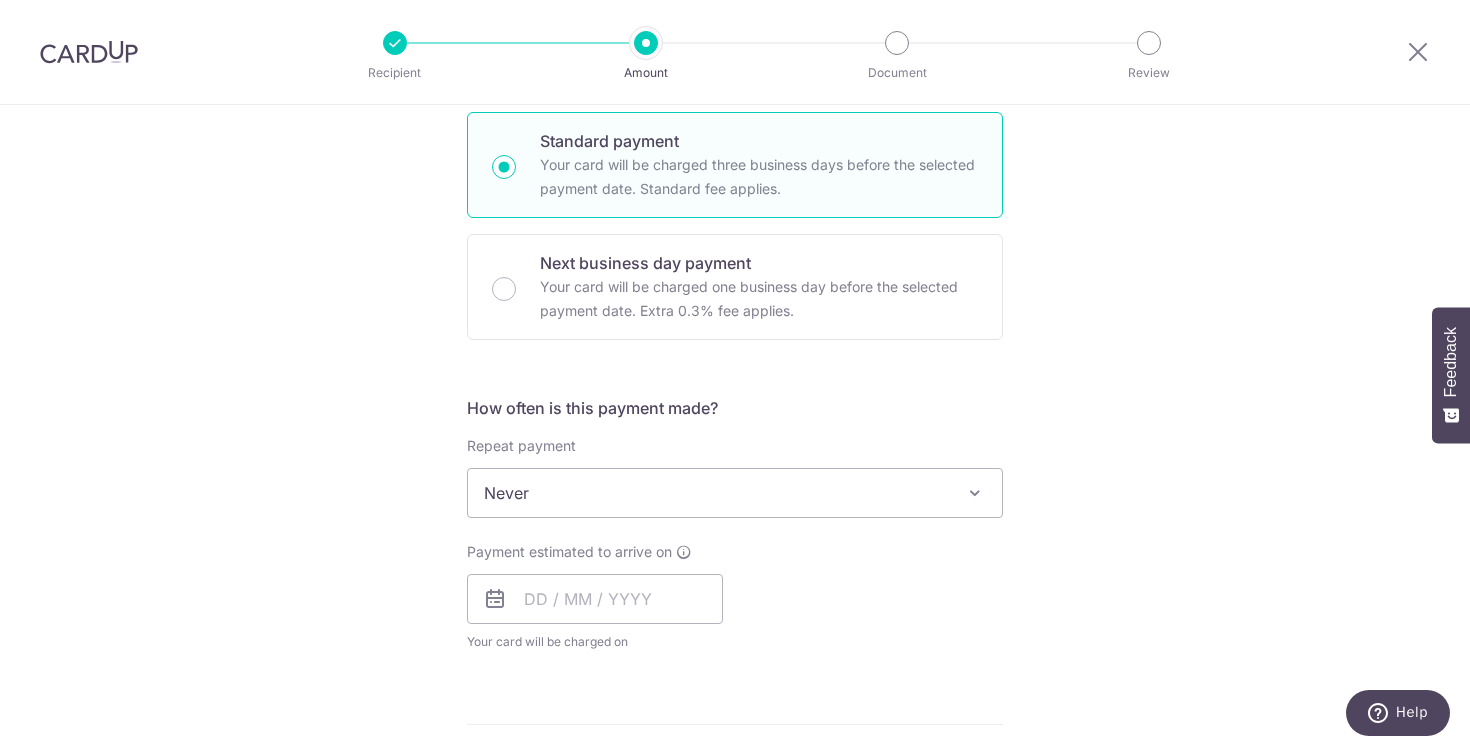 click on "Never" at bounding box center [735, 493] 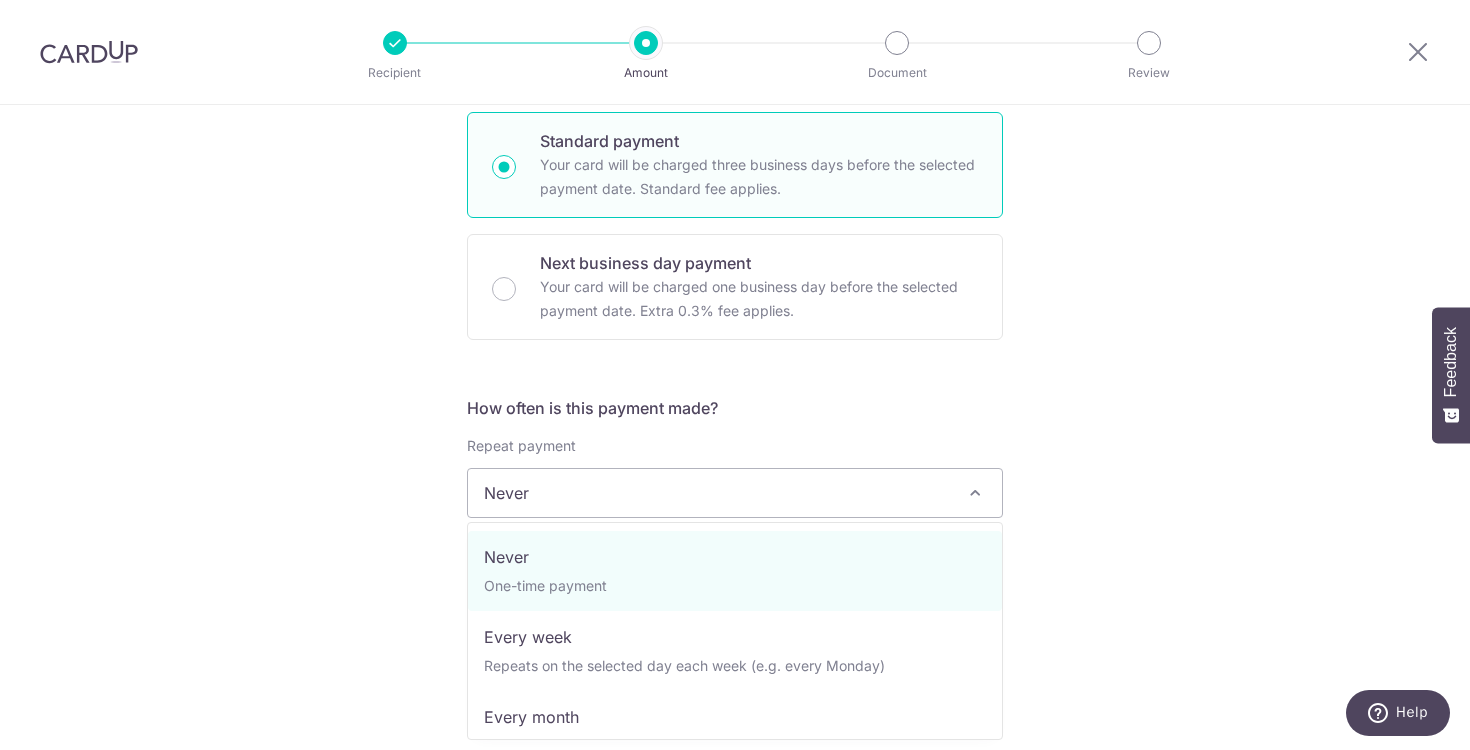 click on "Tell us more about your payment
Enter payment amount
SGD
30,572.47
30572.47
Select Card
**** 3768
Add credit card
Your Cards
**** 3768
Secure 256-bit SSL
Text
New card details
Card
Secure 256-bit SSL" at bounding box center [735, 593] 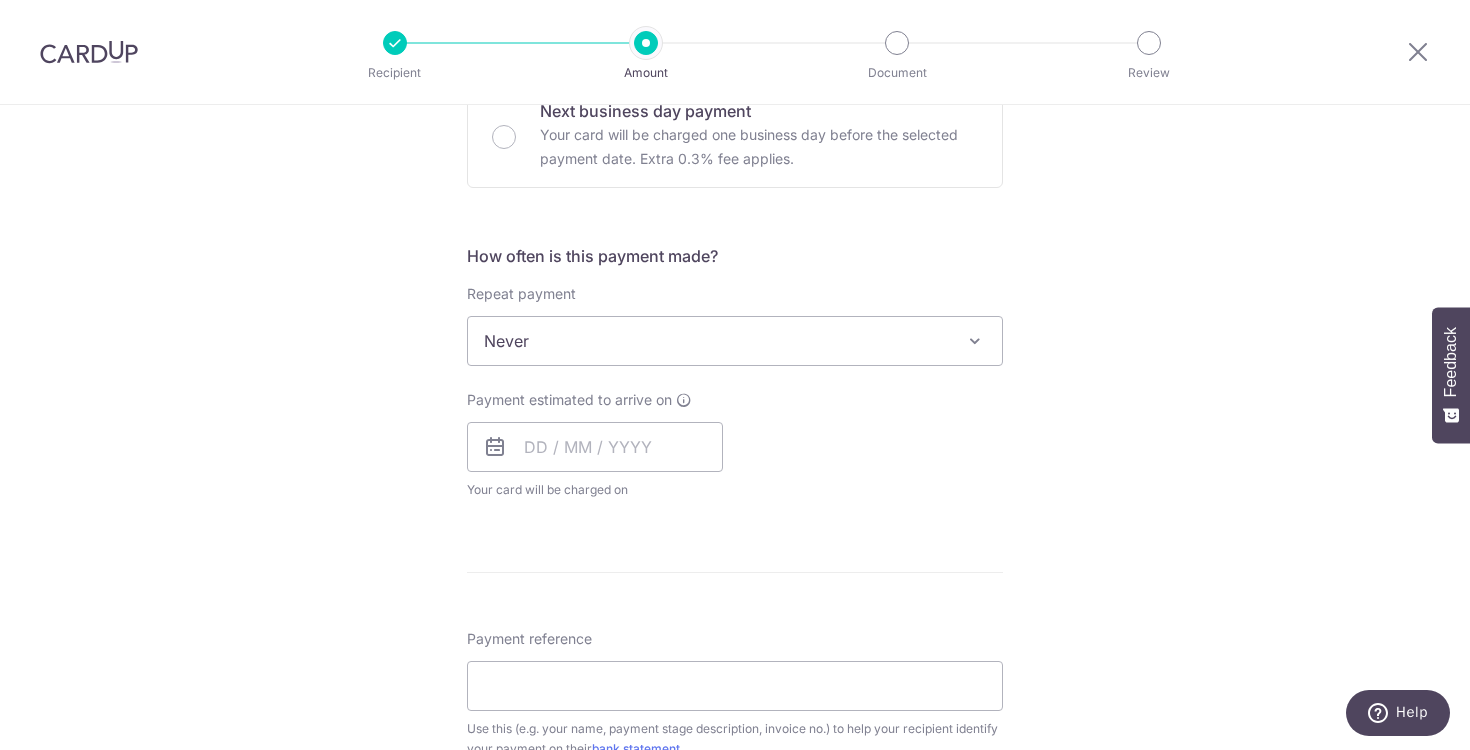 scroll, scrollTop: 668, scrollLeft: 0, axis: vertical 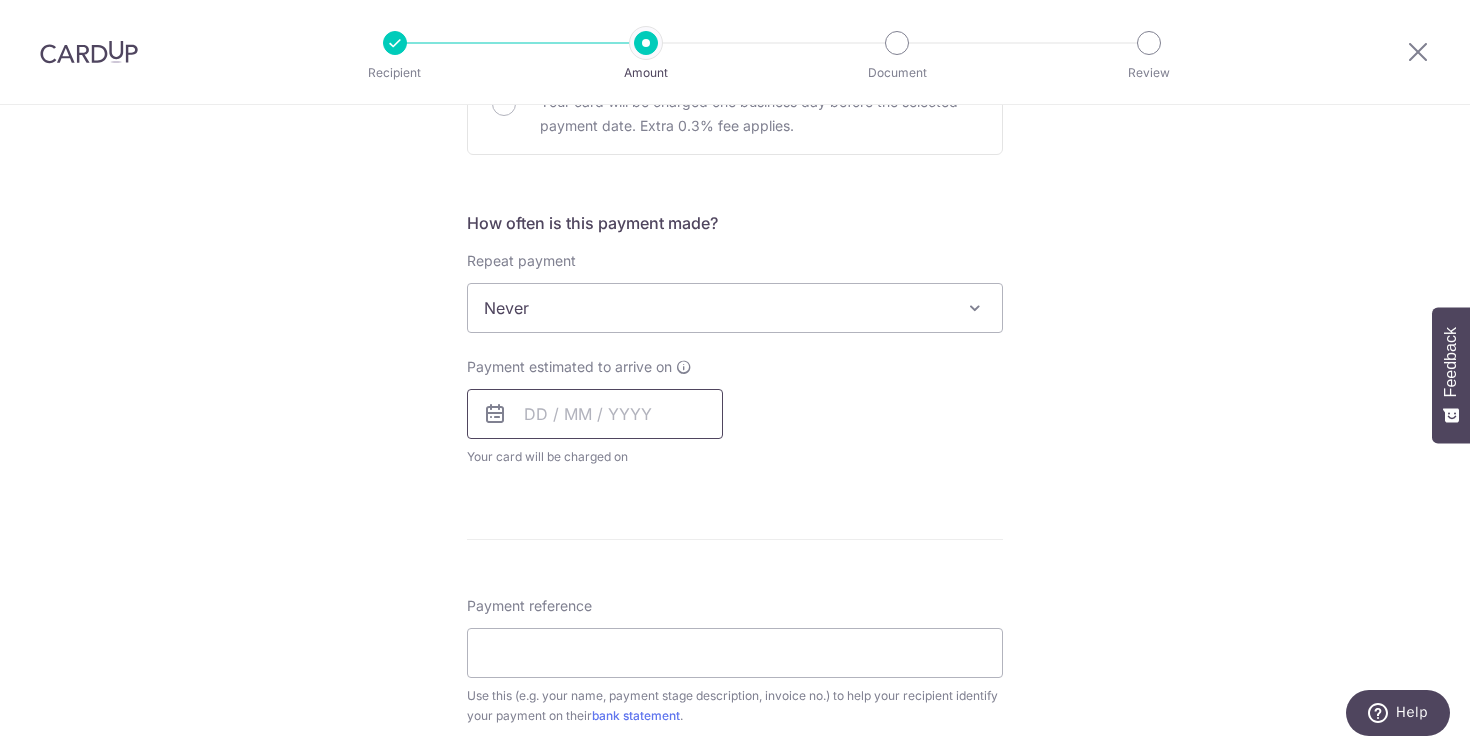 click at bounding box center (595, 414) 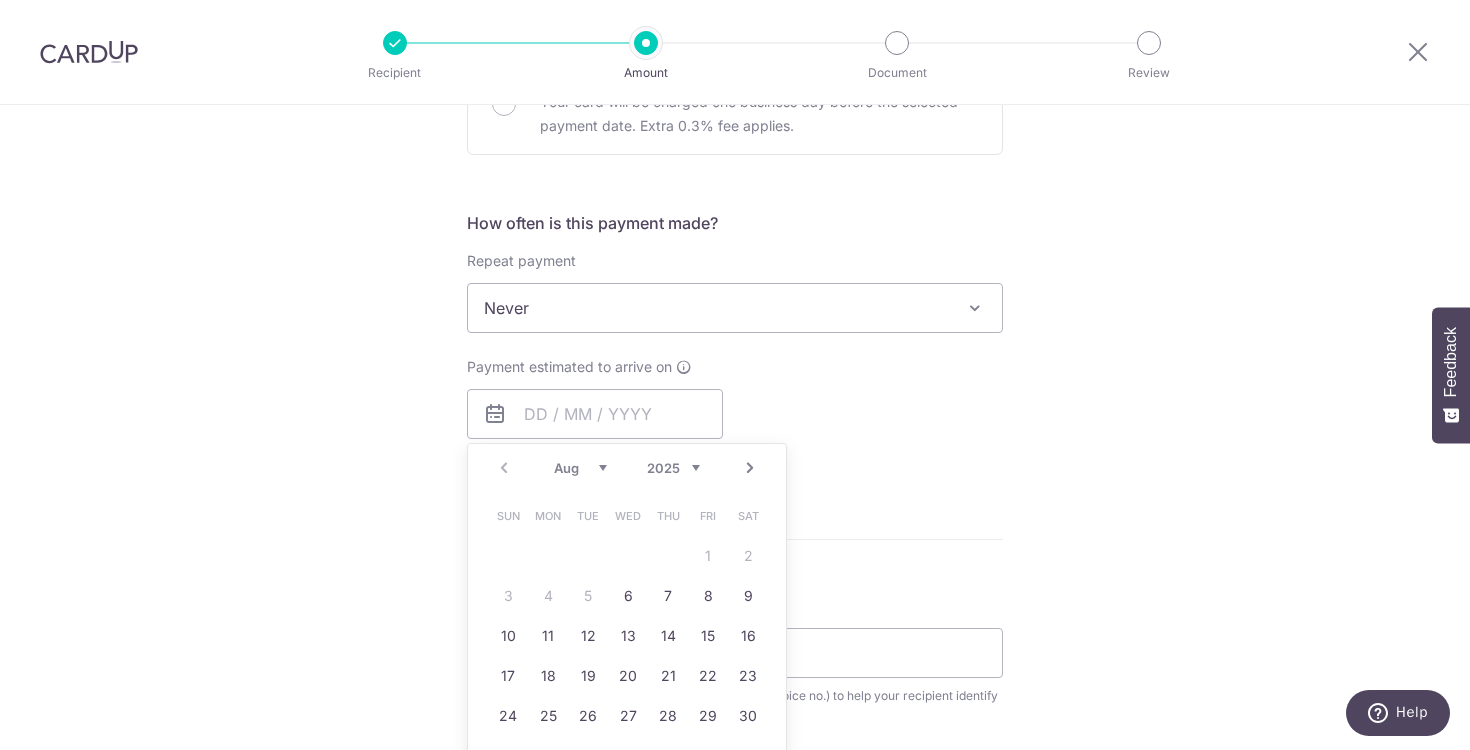 click on "Enter payment amount
SGD
30,572.47
30572.47
Select Card
**** 3768
Add credit card
Your Cards
**** 3768
Secure 256-bit SSL
Text
New card details
Card
Secure 256-bit SSL" at bounding box center (735, 427) 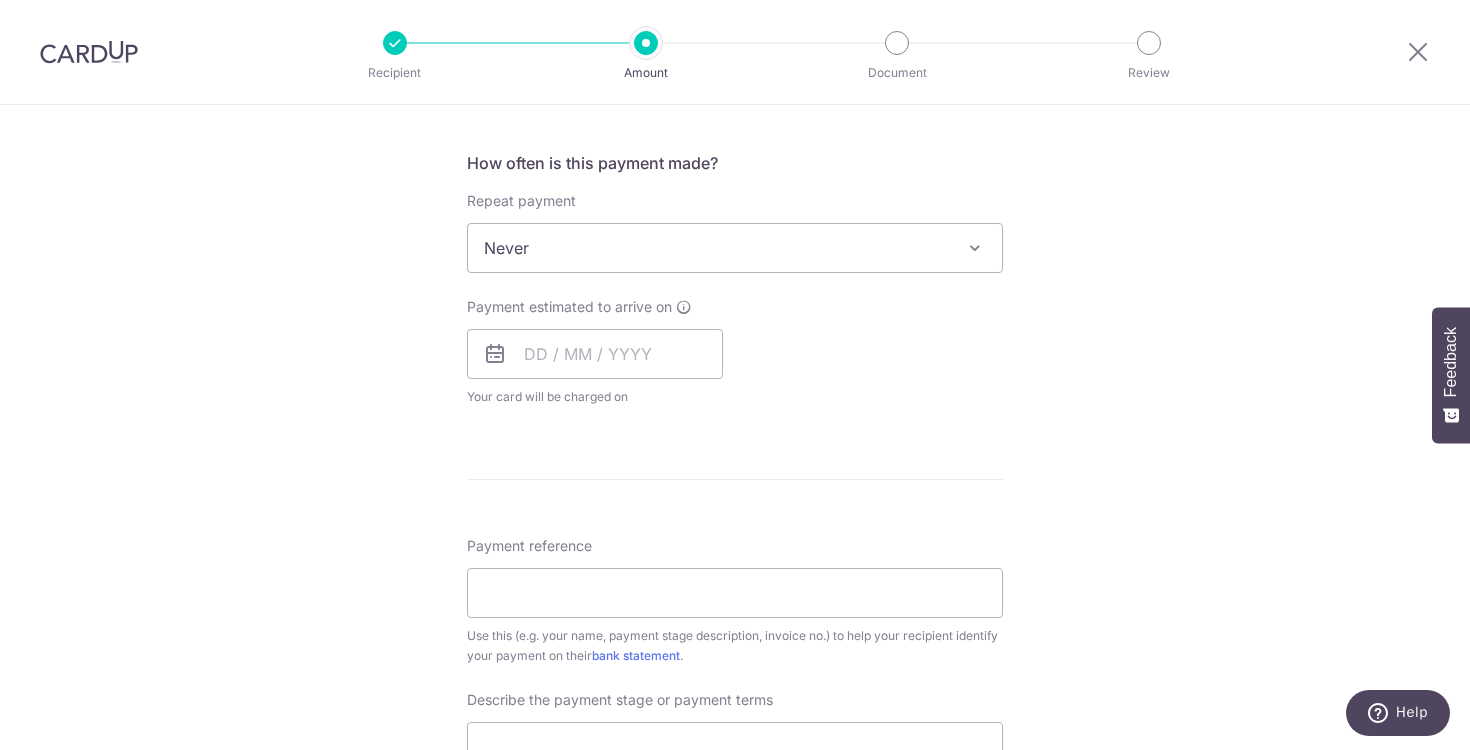 scroll, scrollTop: 761, scrollLeft: 0, axis: vertical 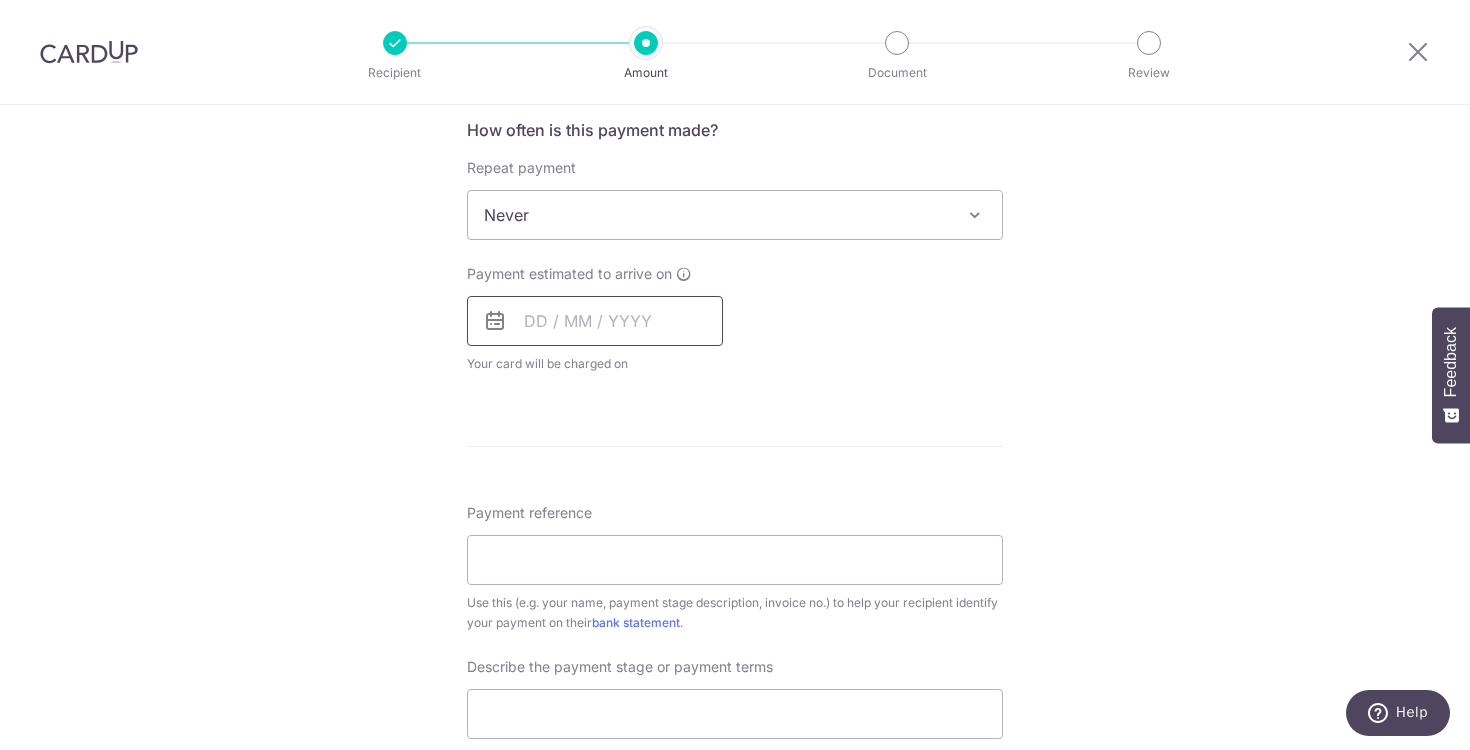 click at bounding box center (595, 321) 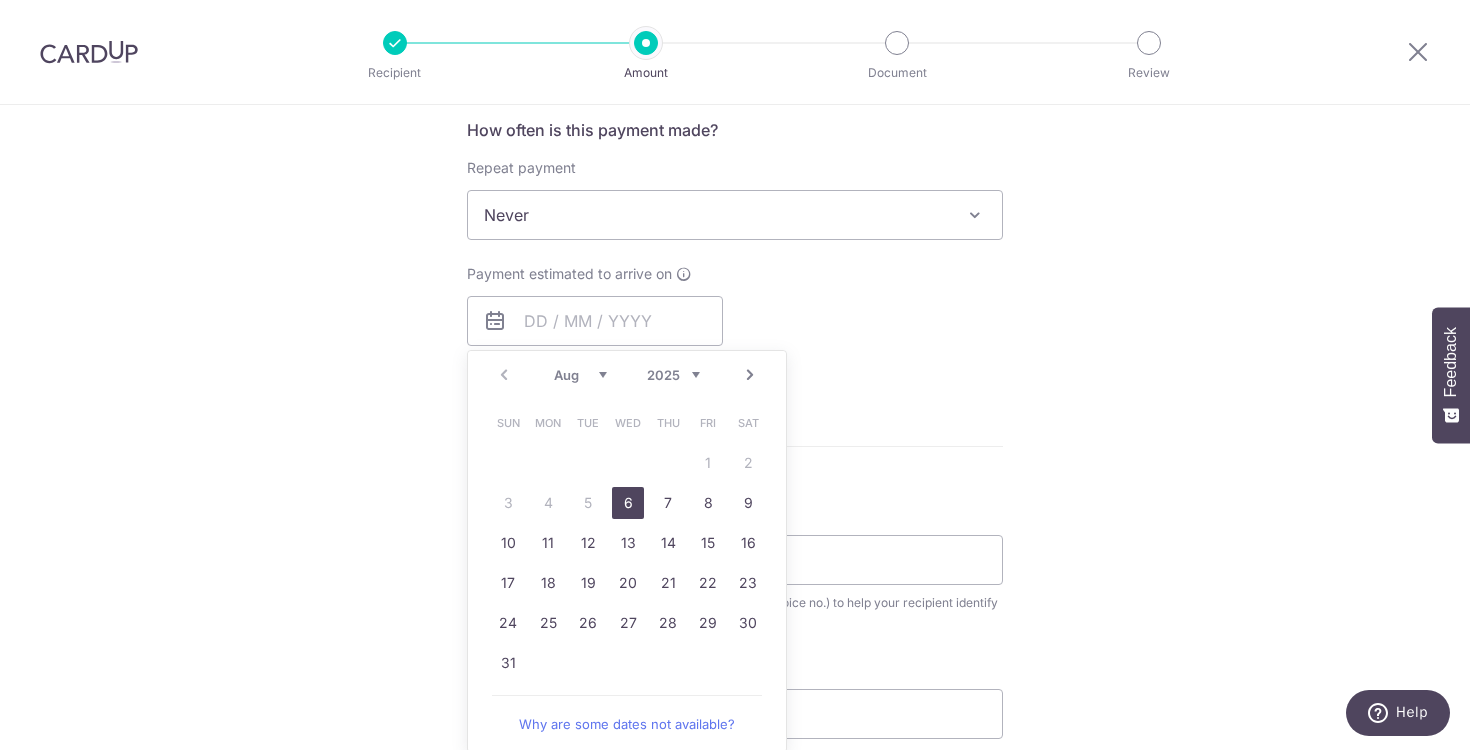 click on "6" at bounding box center (628, 503) 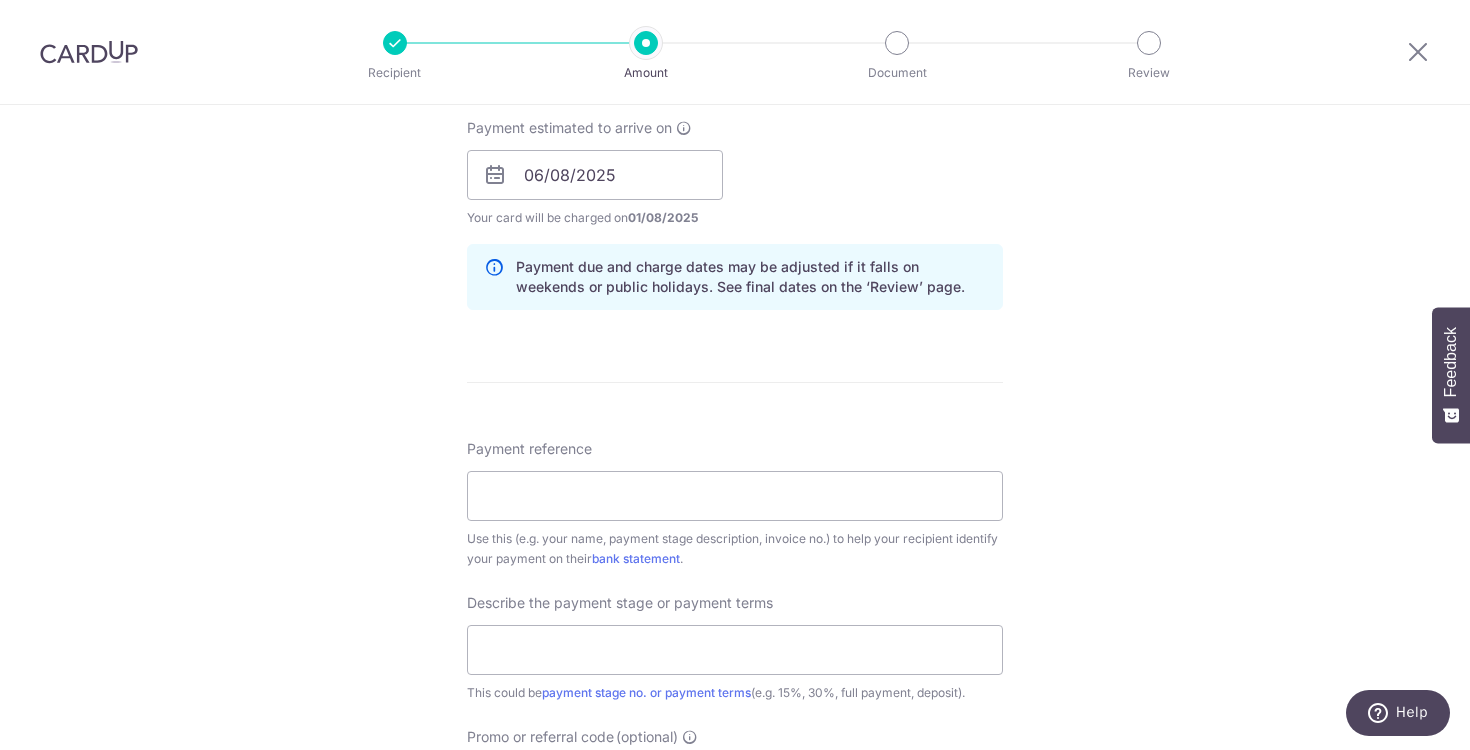 scroll, scrollTop: 1019, scrollLeft: 0, axis: vertical 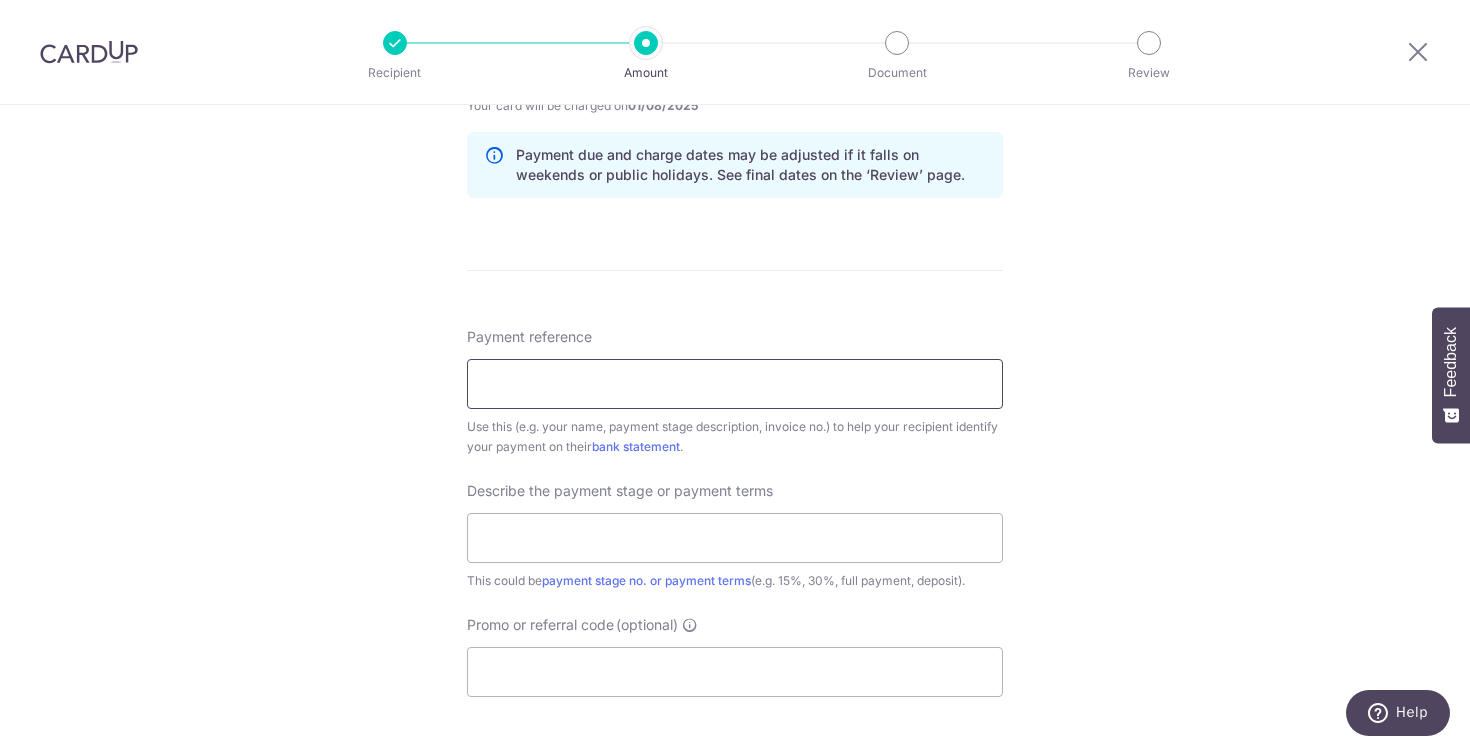 click on "Payment reference" at bounding box center [735, 384] 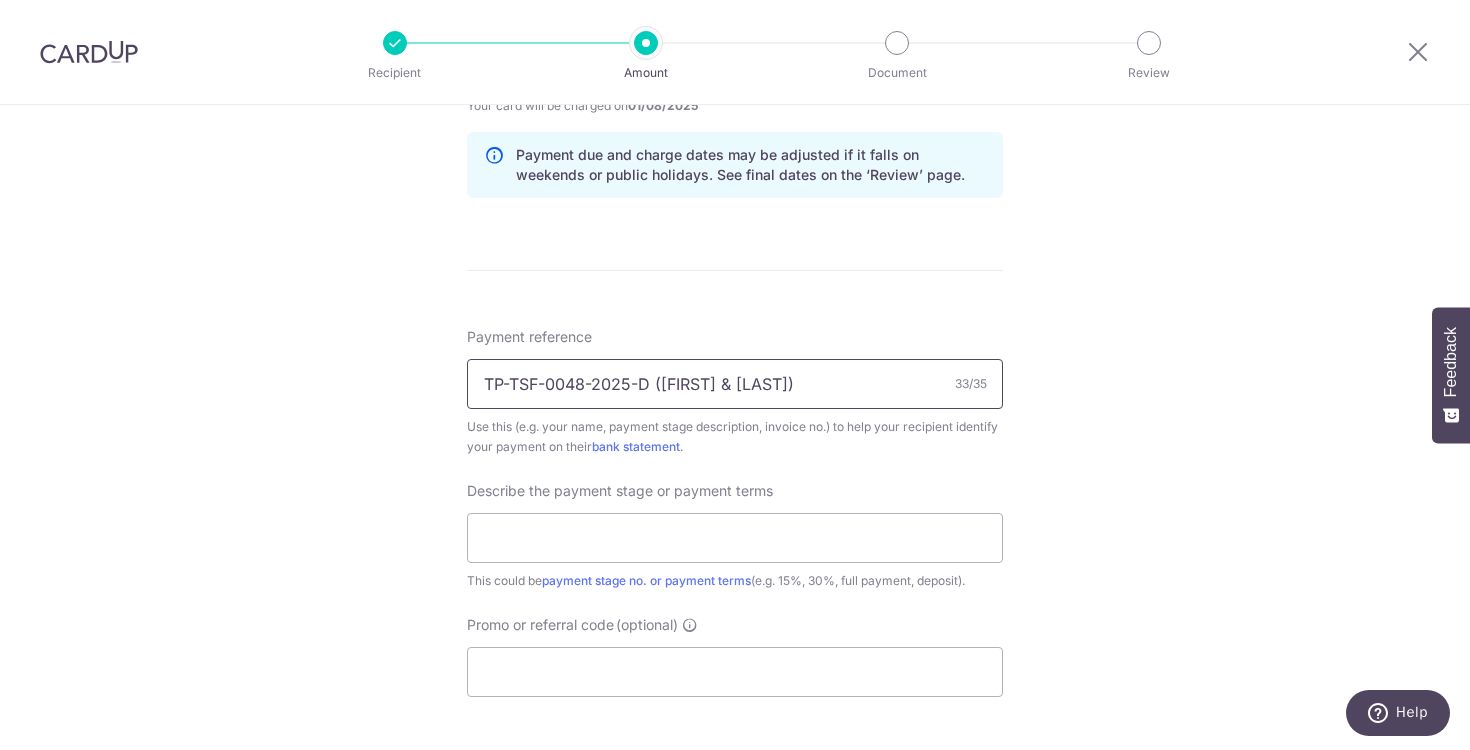 click on "TP-TSF-0048-2025-D (Sean & Heidi)" at bounding box center (735, 384) 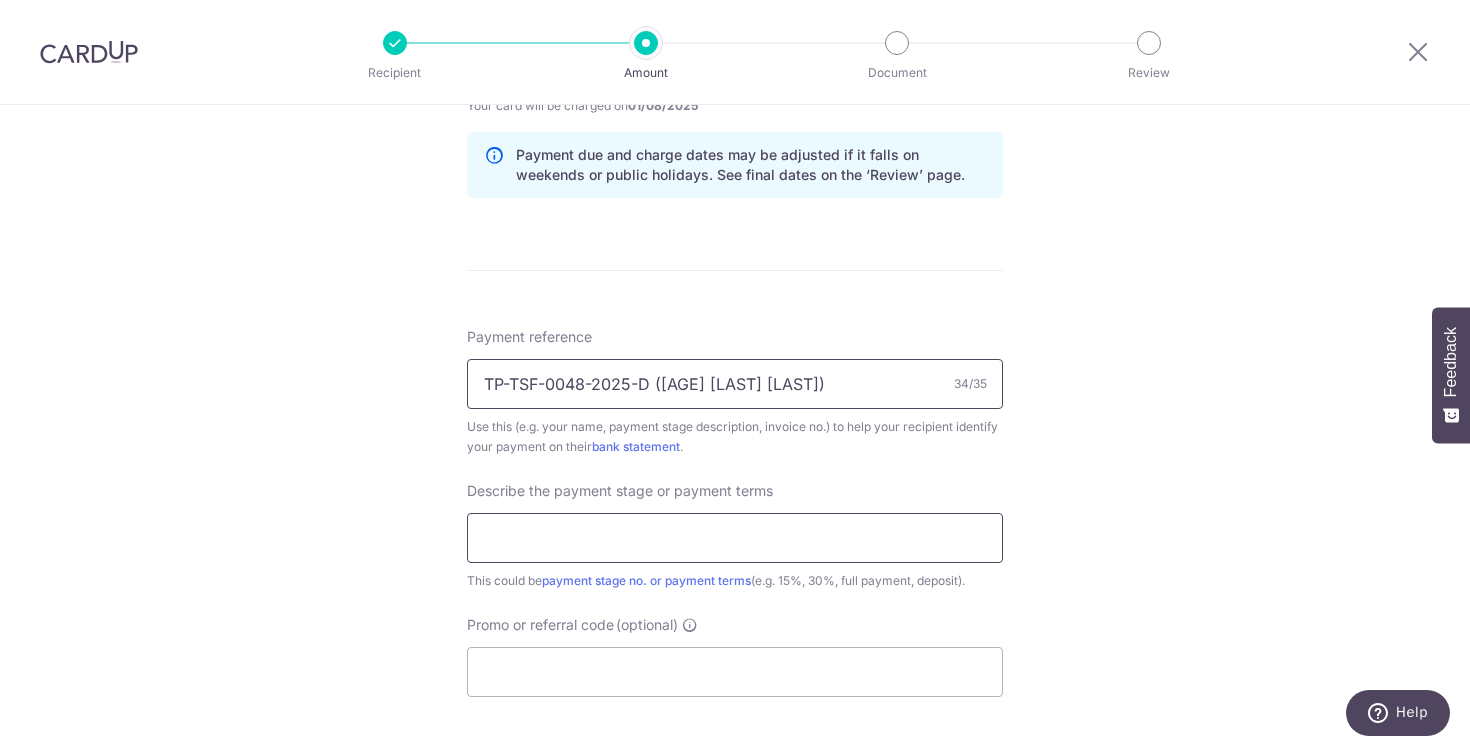 type on "TP-TSF-0048-2025-D (35 Pheng Geck)" 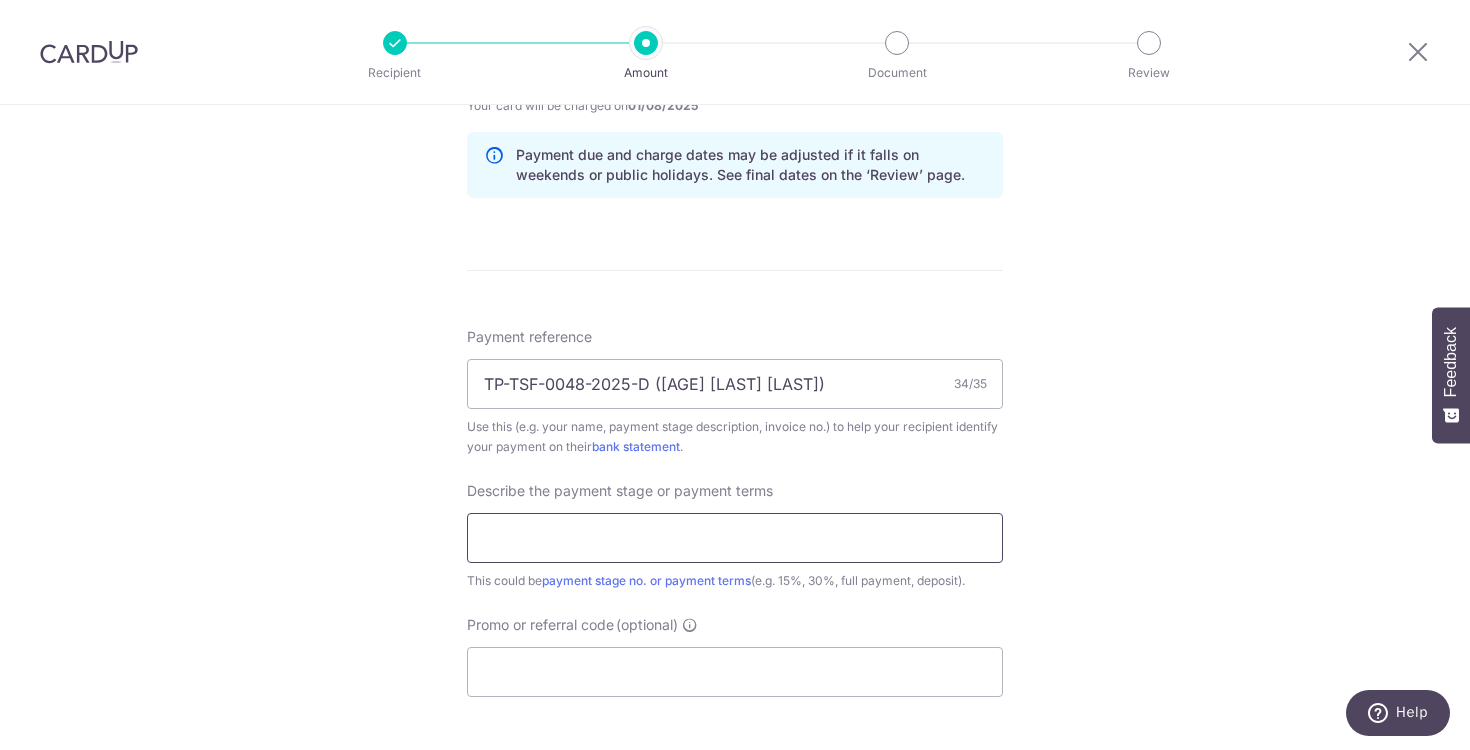 click at bounding box center (735, 538) 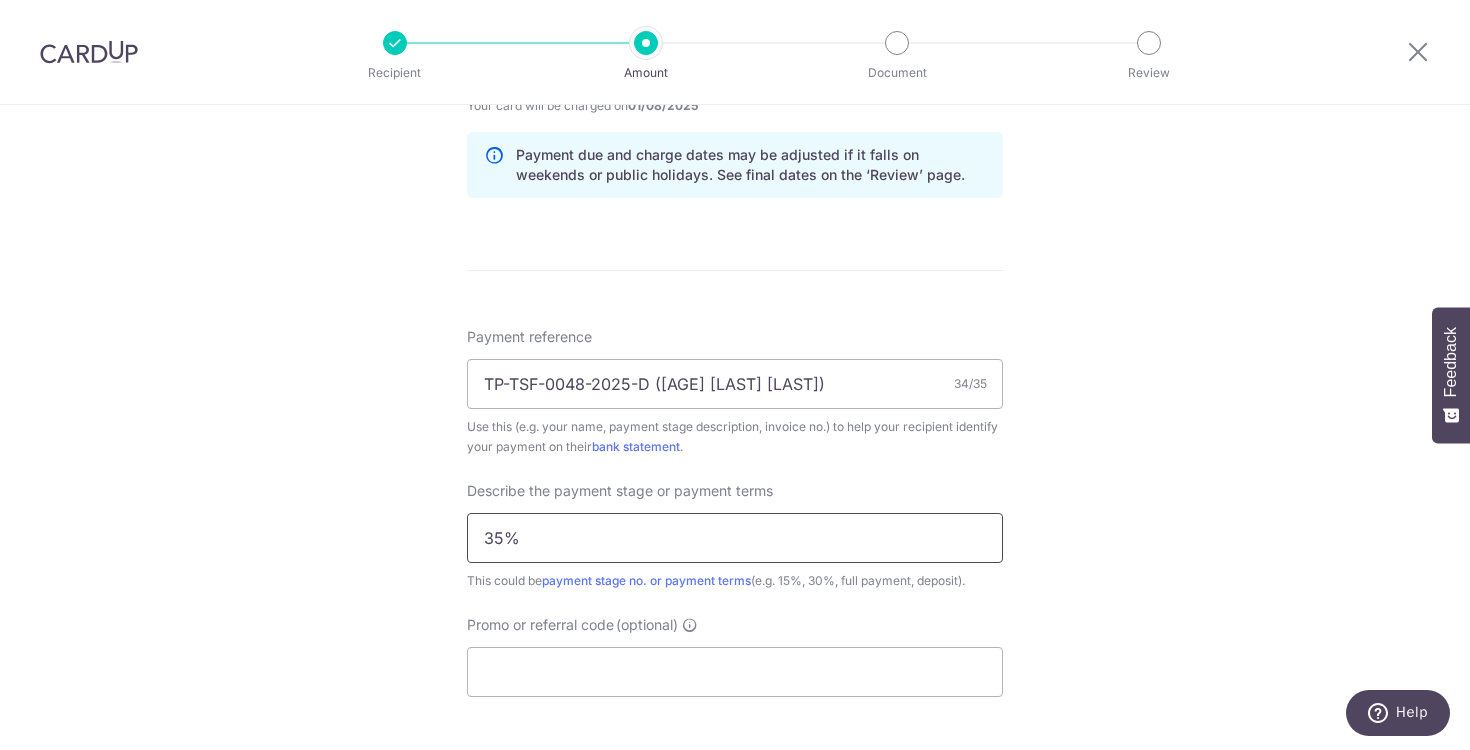 type on "35%" 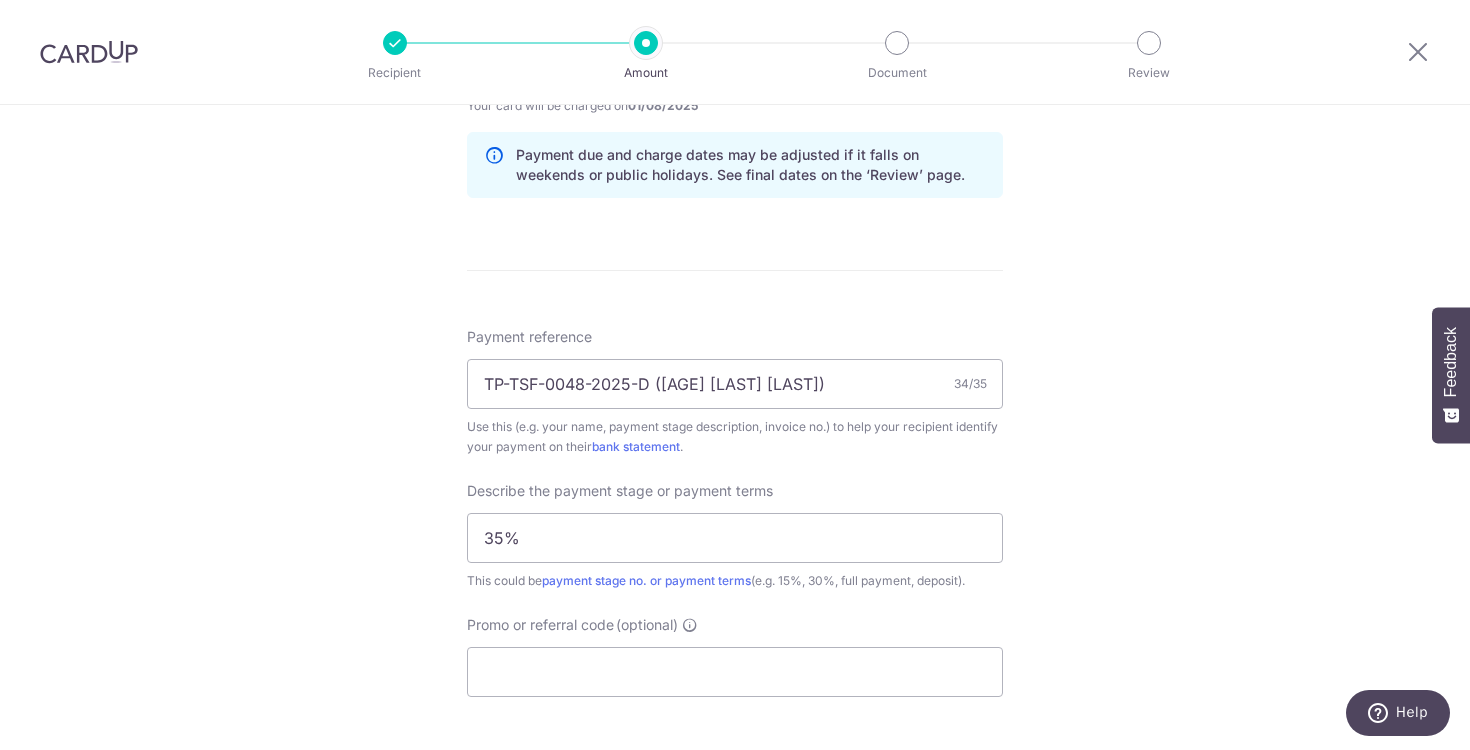 click on "Tell us more about your payment
Enter payment amount
SGD
30,572.47
30572.47
Select Card
**** 3768
Add credit card
Your Cards
**** 3768
Secure 256-bit SSL
Text
New card details
Card
Secure 256-bit SSL" at bounding box center (735, 98) 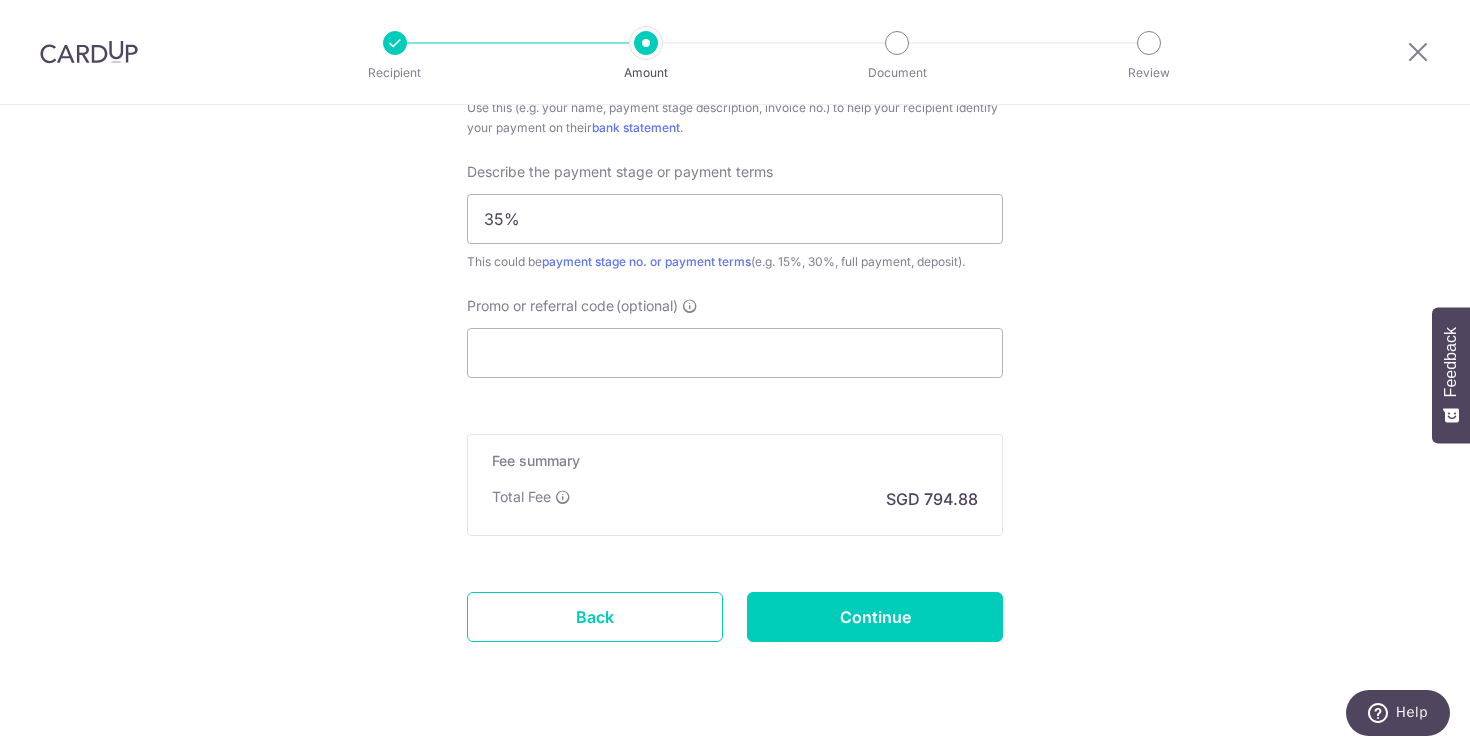 scroll, scrollTop: 1310, scrollLeft: 0, axis: vertical 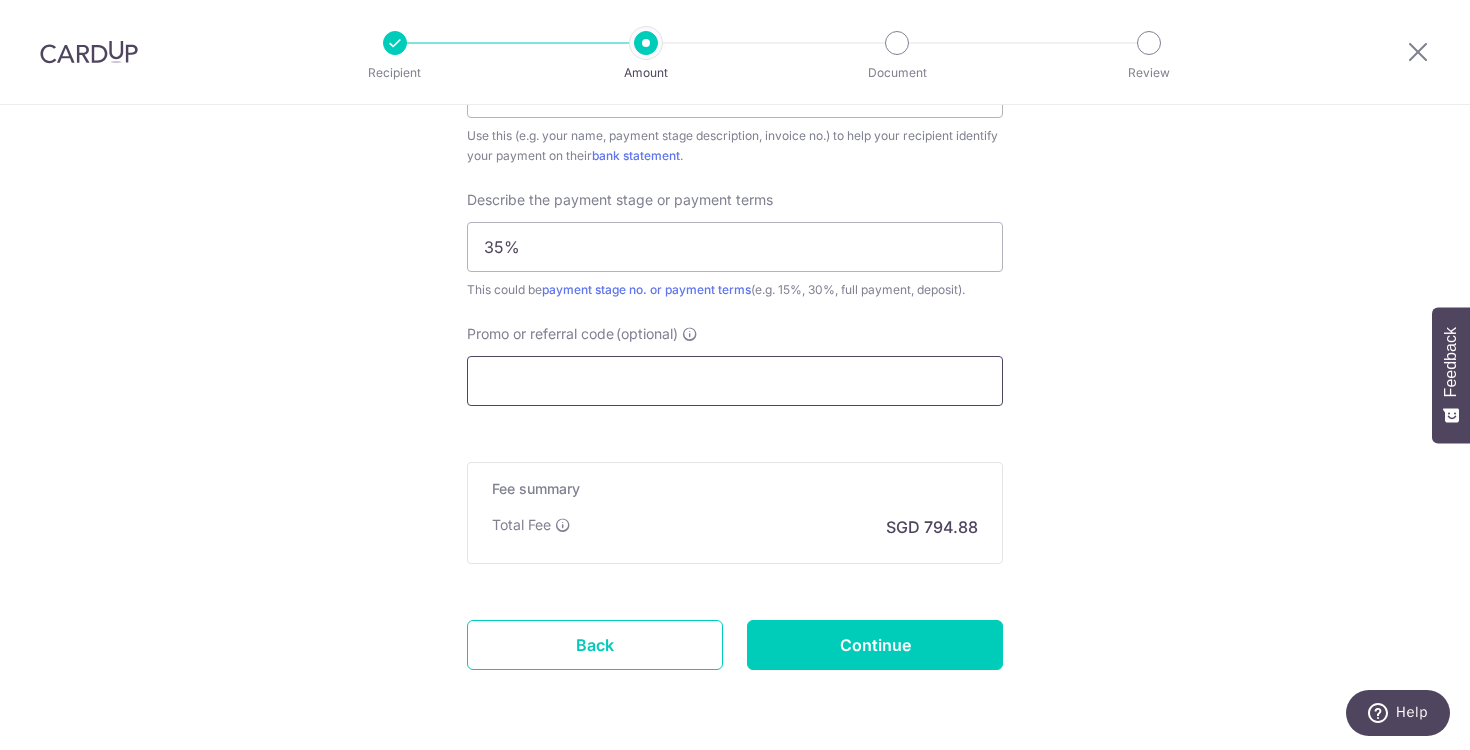 click on "Promo or referral code
(optional)" at bounding box center [735, 381] 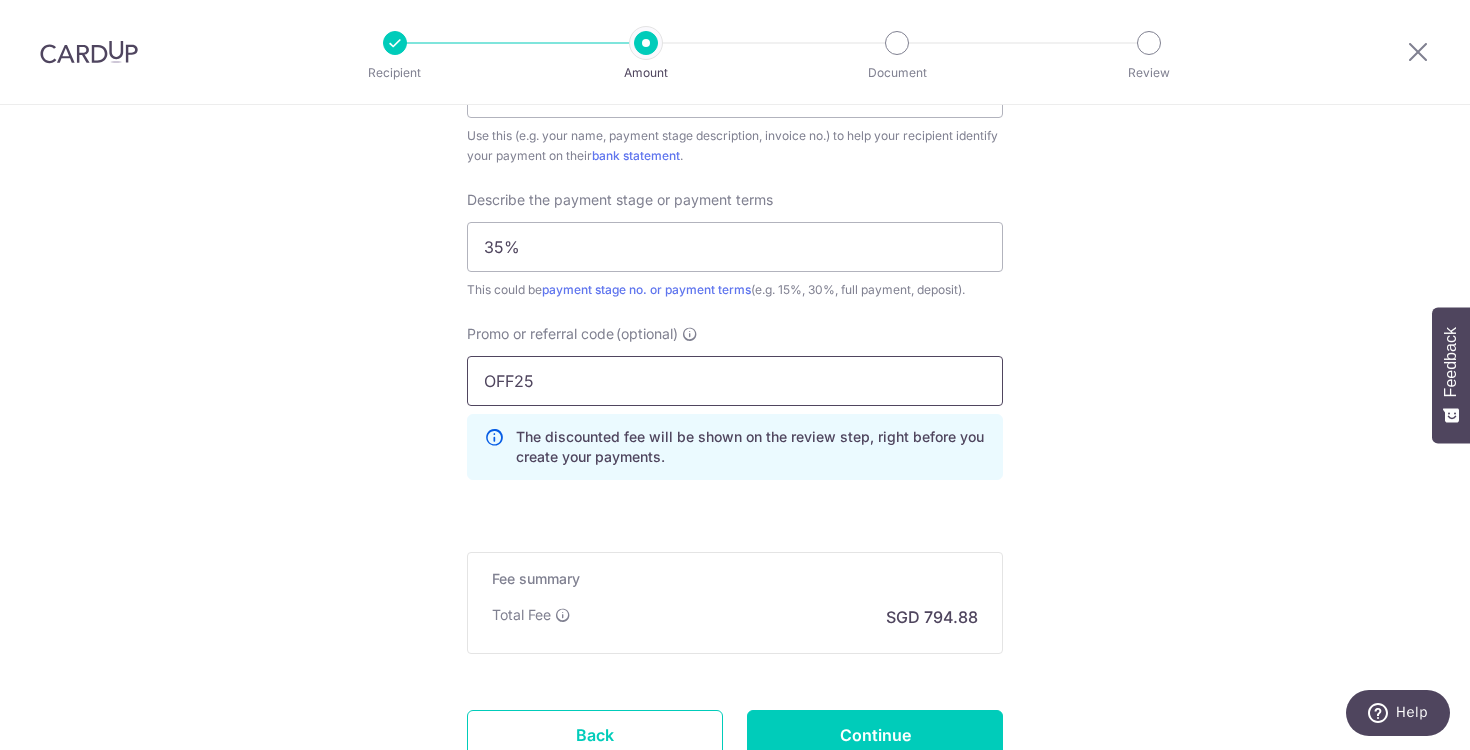 type on "OFF25" 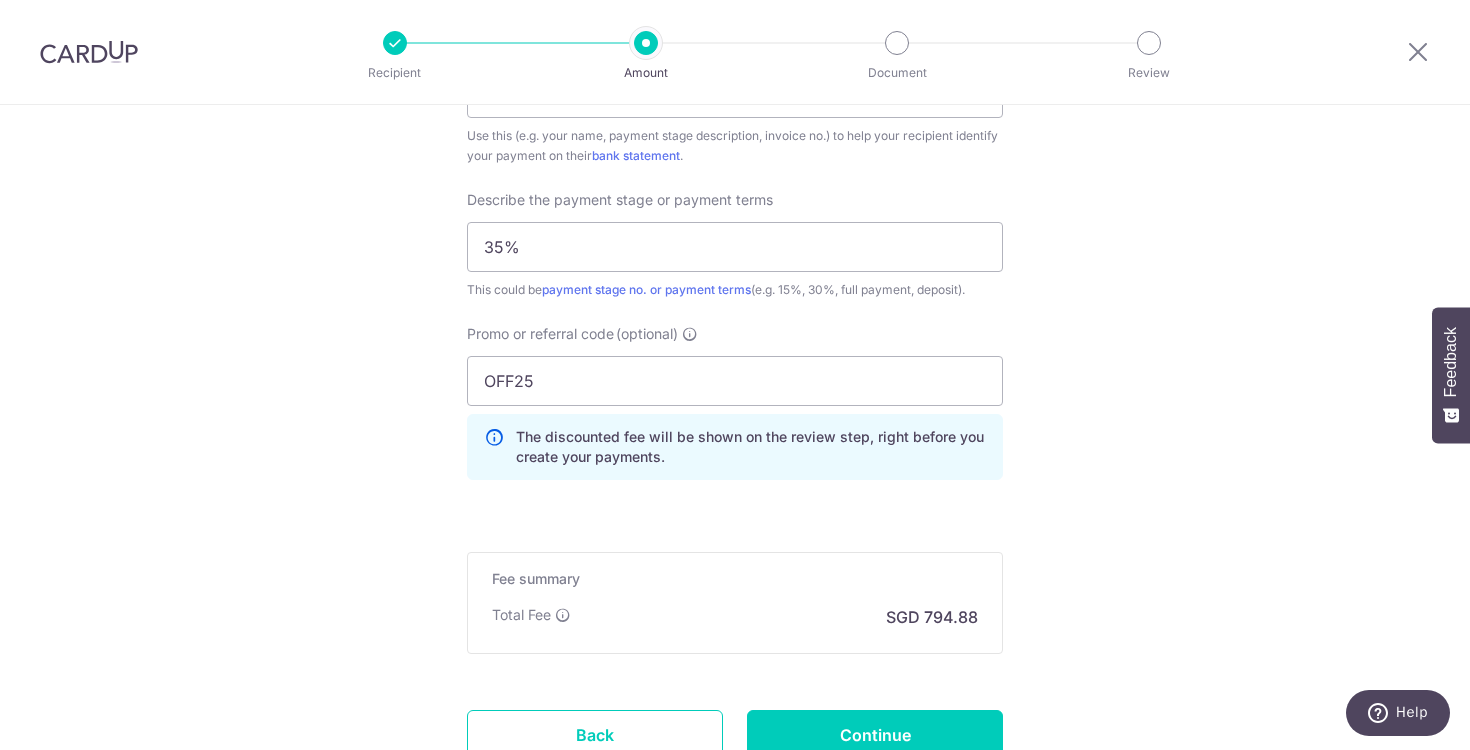 click on "Tell us more about your payment
Enter payment amount
SGD
30,572.47
30572.47
Select Card
**** 3768
Add credit card
Your Cards
**** 3768
Secure 256-bit SSL
Text
New card details
Card
Secure 256-bit SSL" at bounding box center (735, -148) 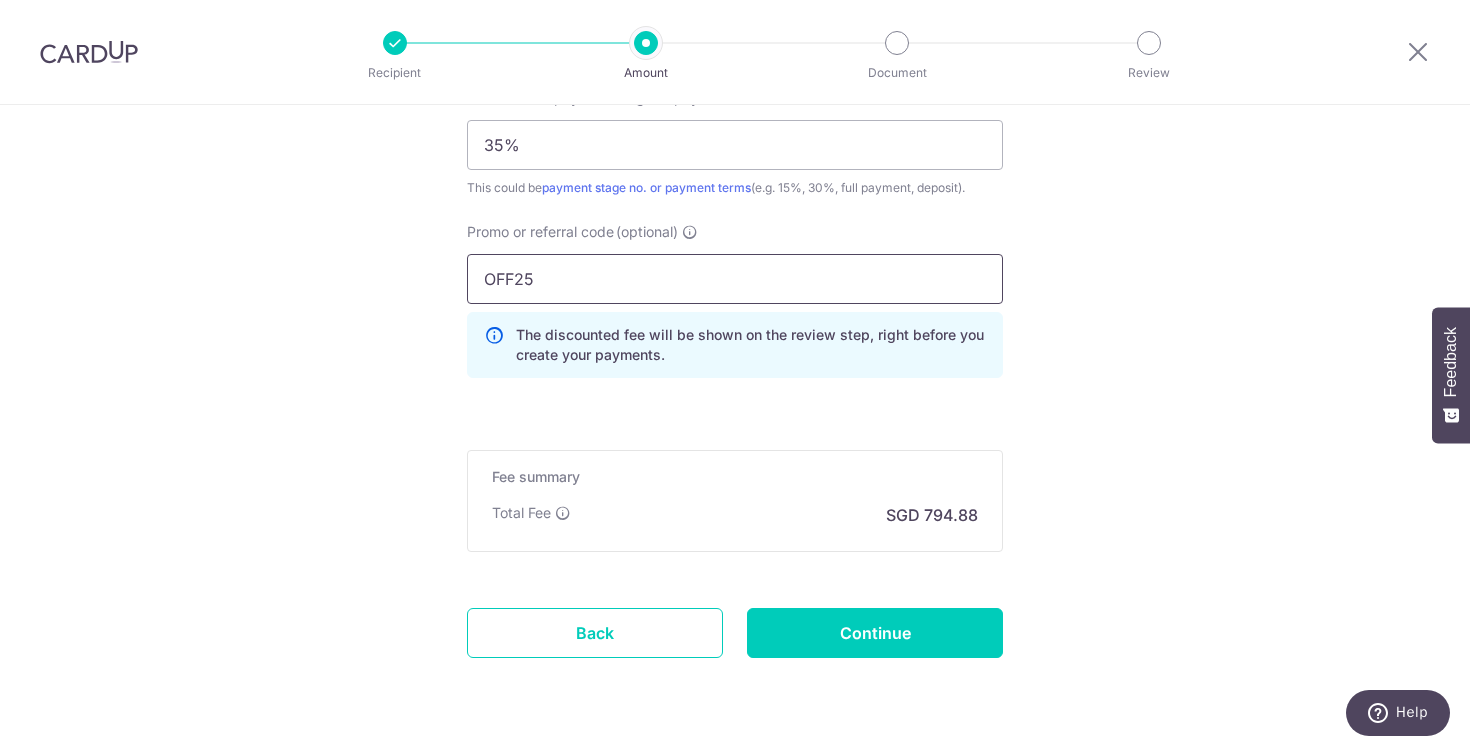 click on "OFF25" at bounding box center (735, 279) 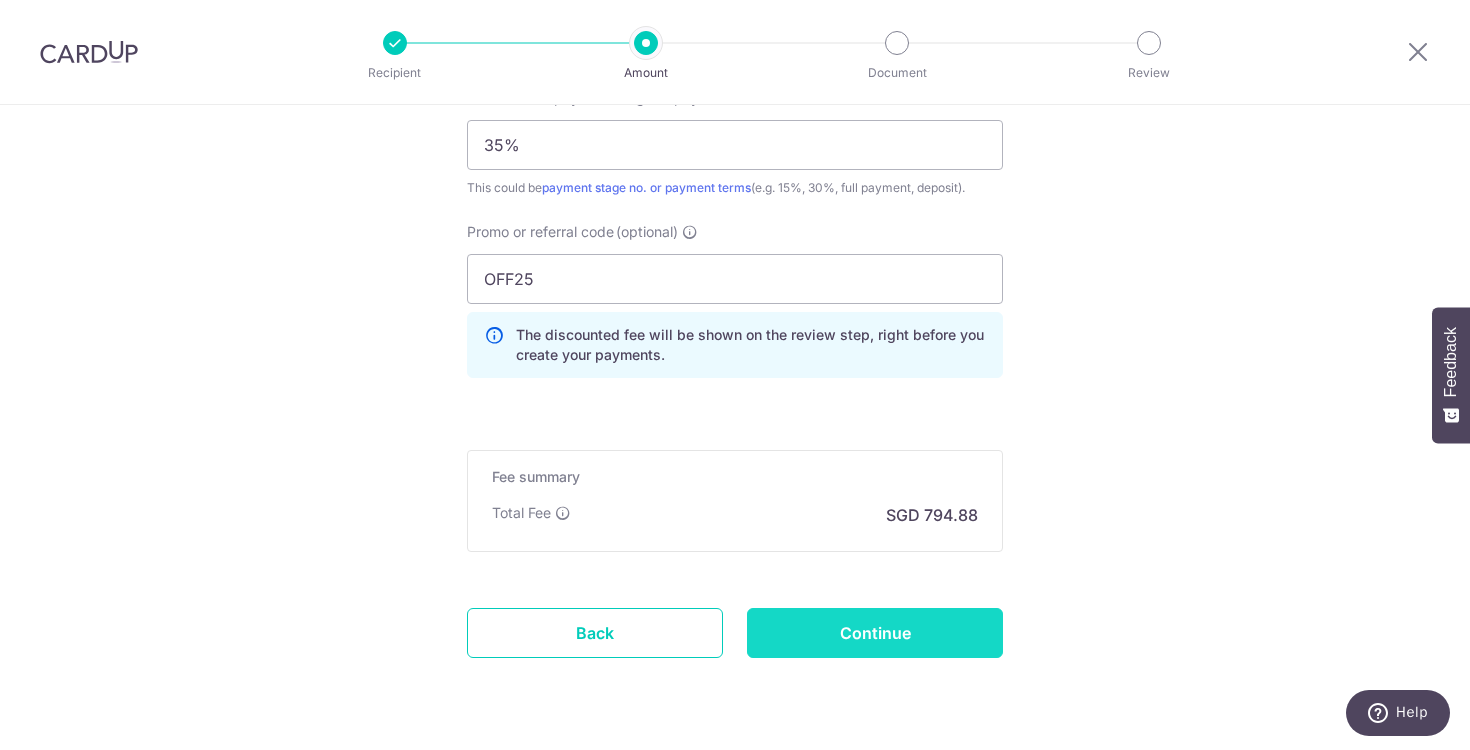 click on "Continue" at bounding box center (875, 633) 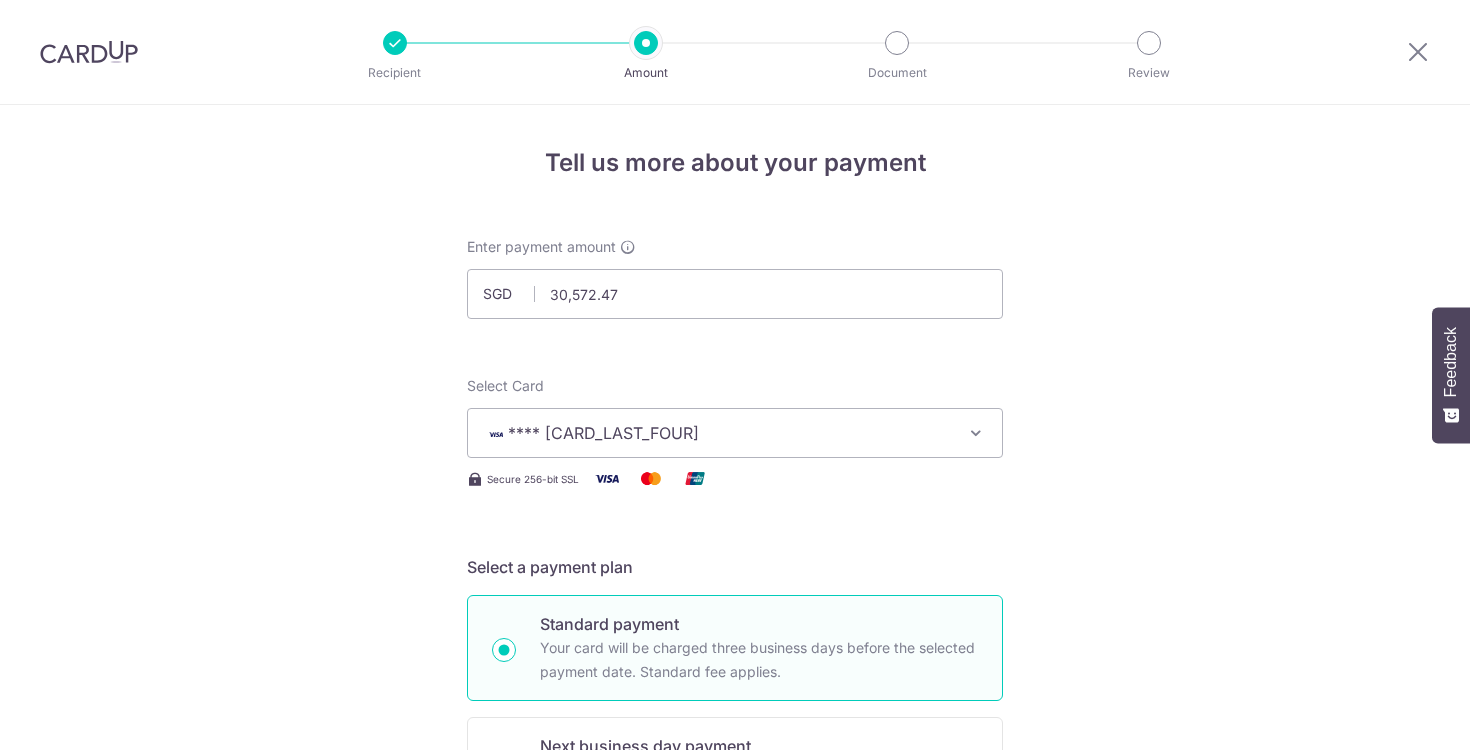 scroll, scrollTop: 0, scrollLeft: 0, axis: both 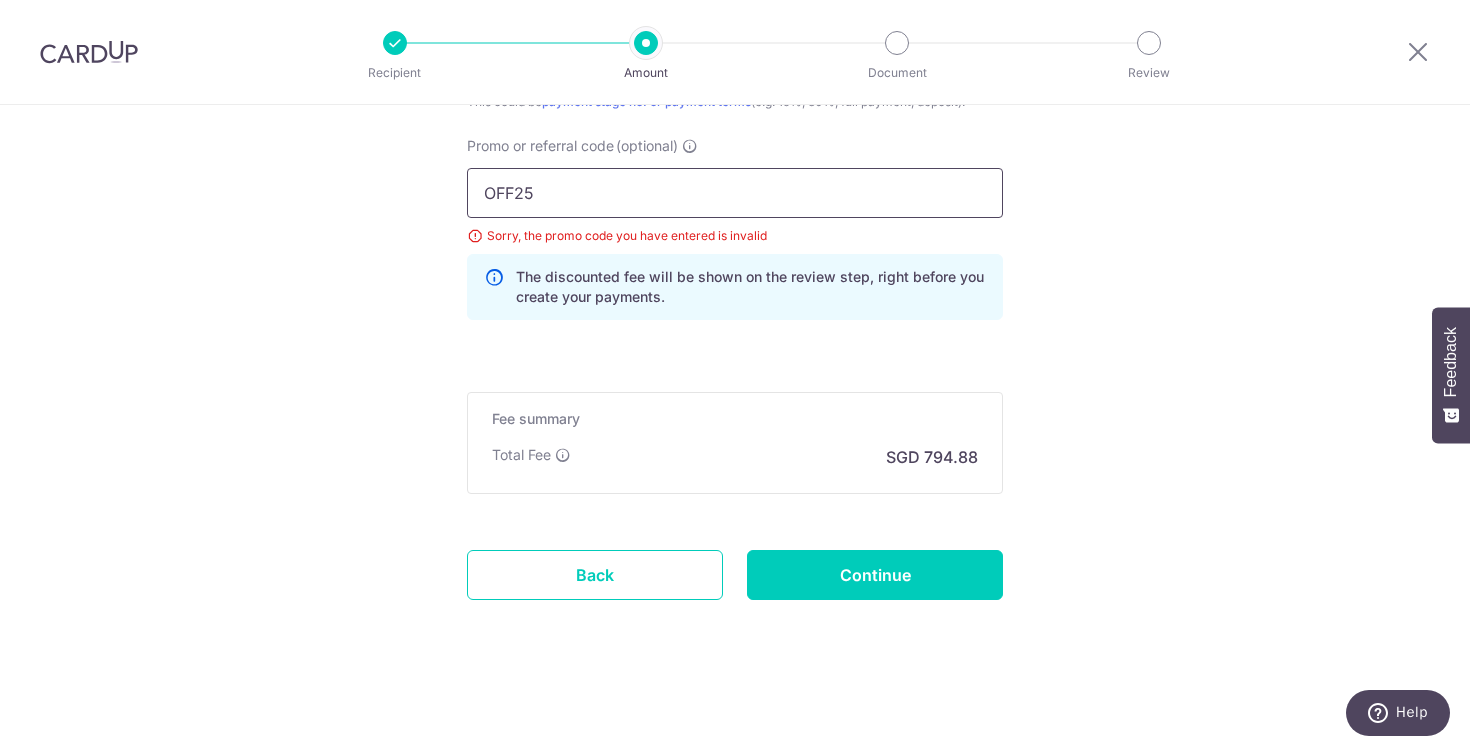 click on "OFF25" at bounding box center [735, 193] 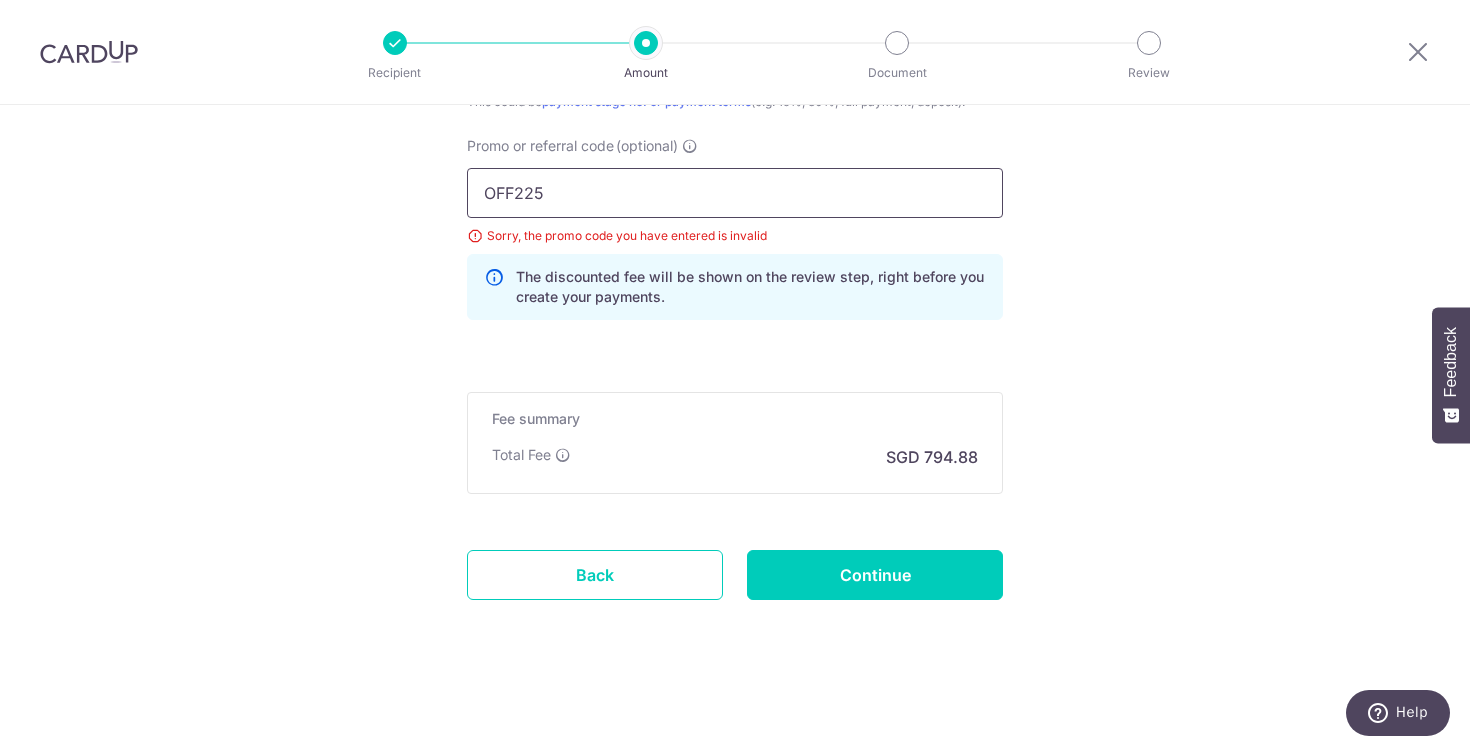 click on "Add Card" at bounding box center (0, 0) 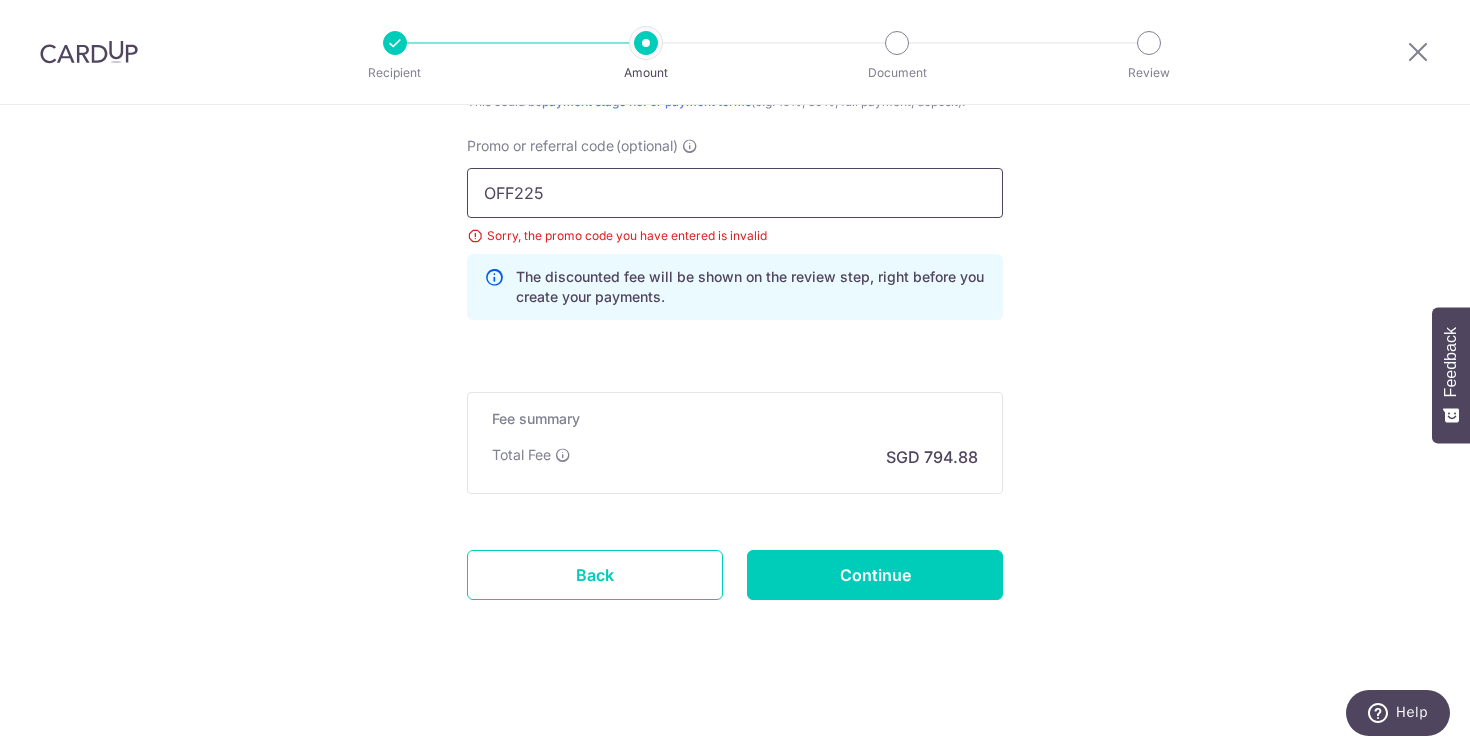 type on "OFF225" 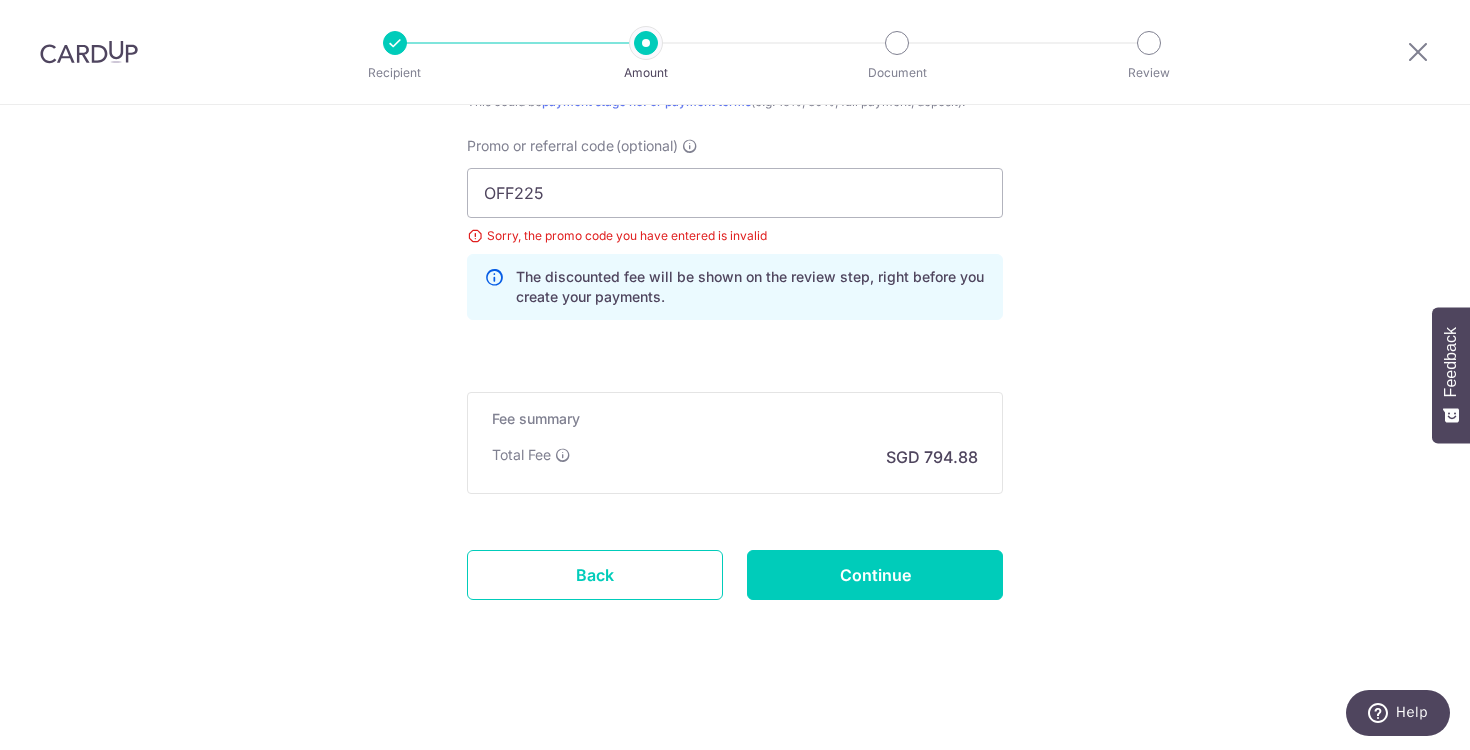 click on "Tell us more about your payment
Enter payment amount
SGD
30,572.47
30572.47
Select Card
**** 3768
Add credit card
Your Cards
**** 3768
Secure 256-bit SSL
Text
New card details
Please enter valid card details.
Card
Secure 256-bit SSL" at bounding box center [735, -322] 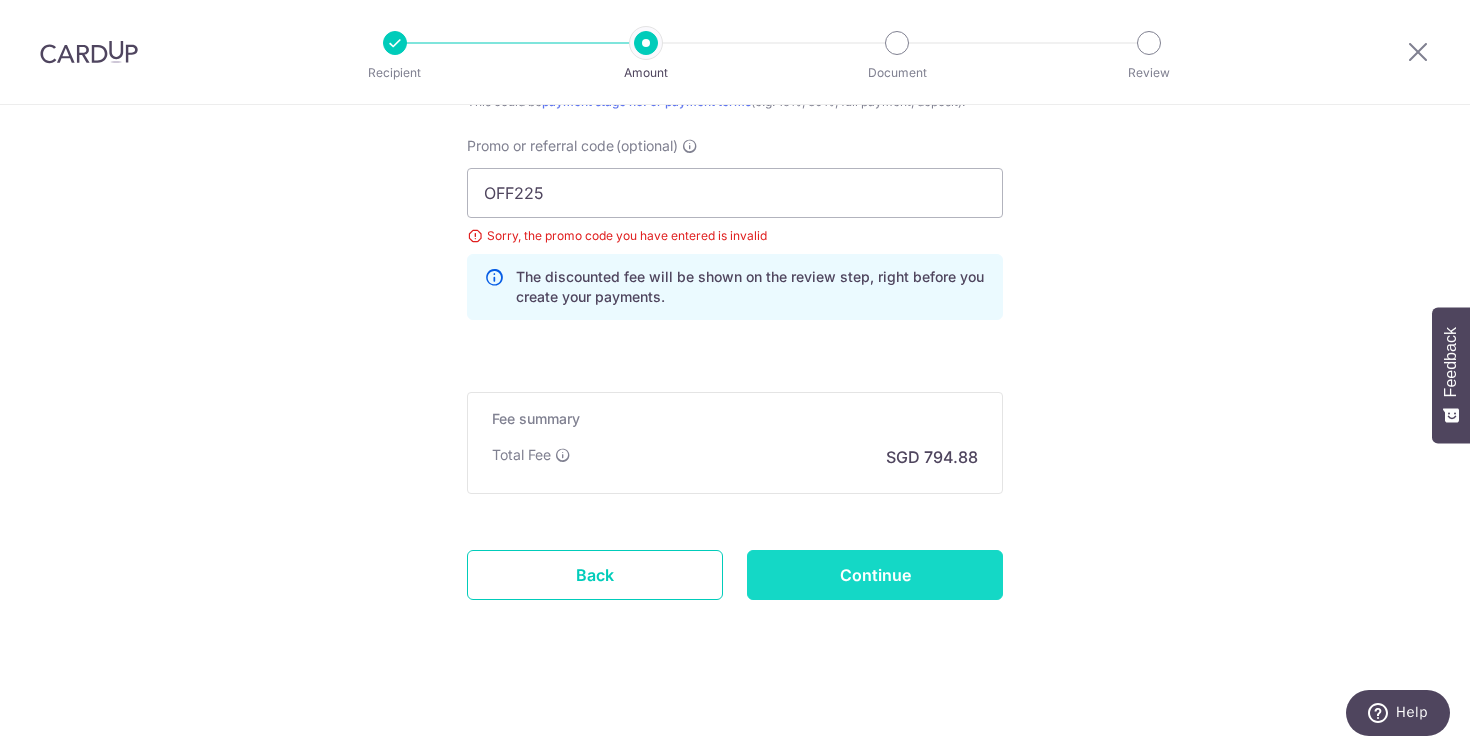 click on "Continue" at bounding box center [875, 575] 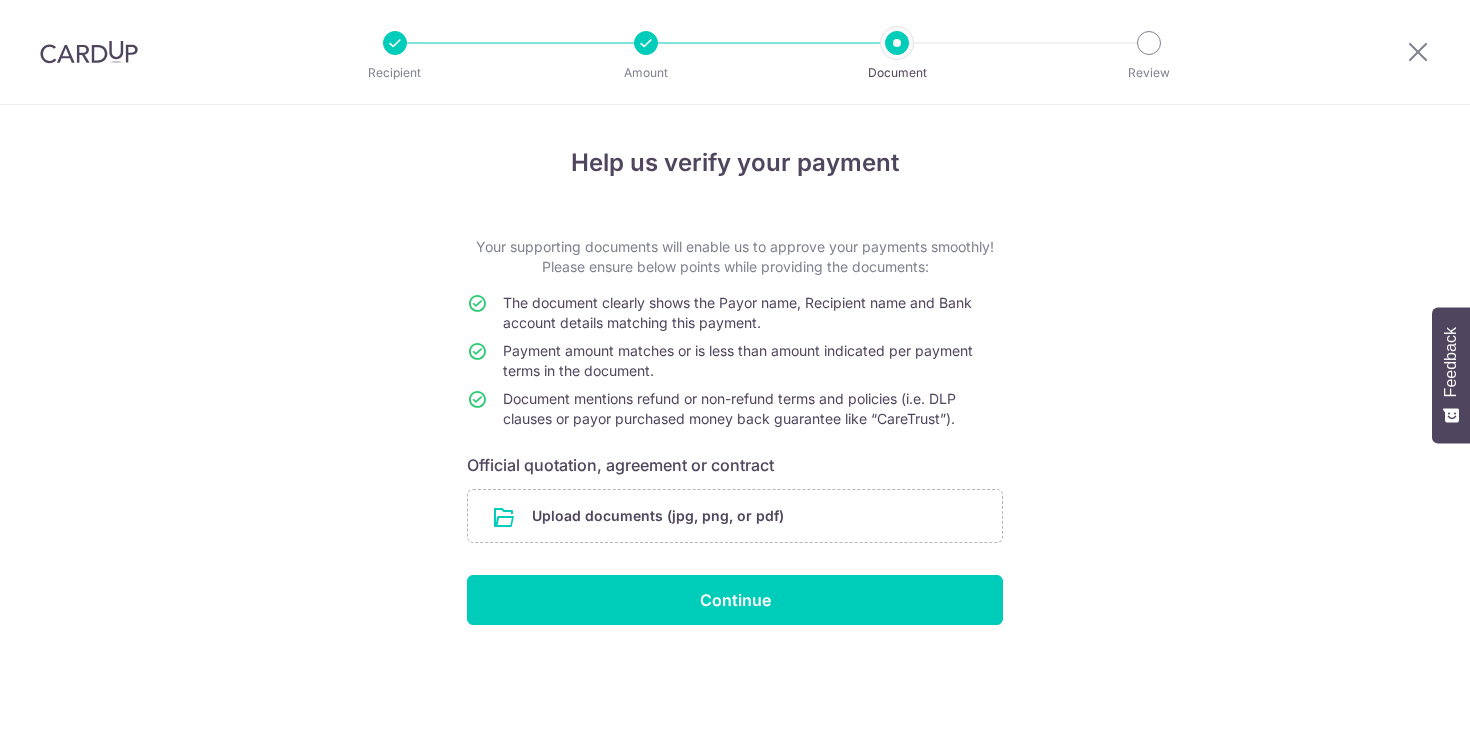scroll, scrollTop: 0, scrollLeft: 0, axis: both 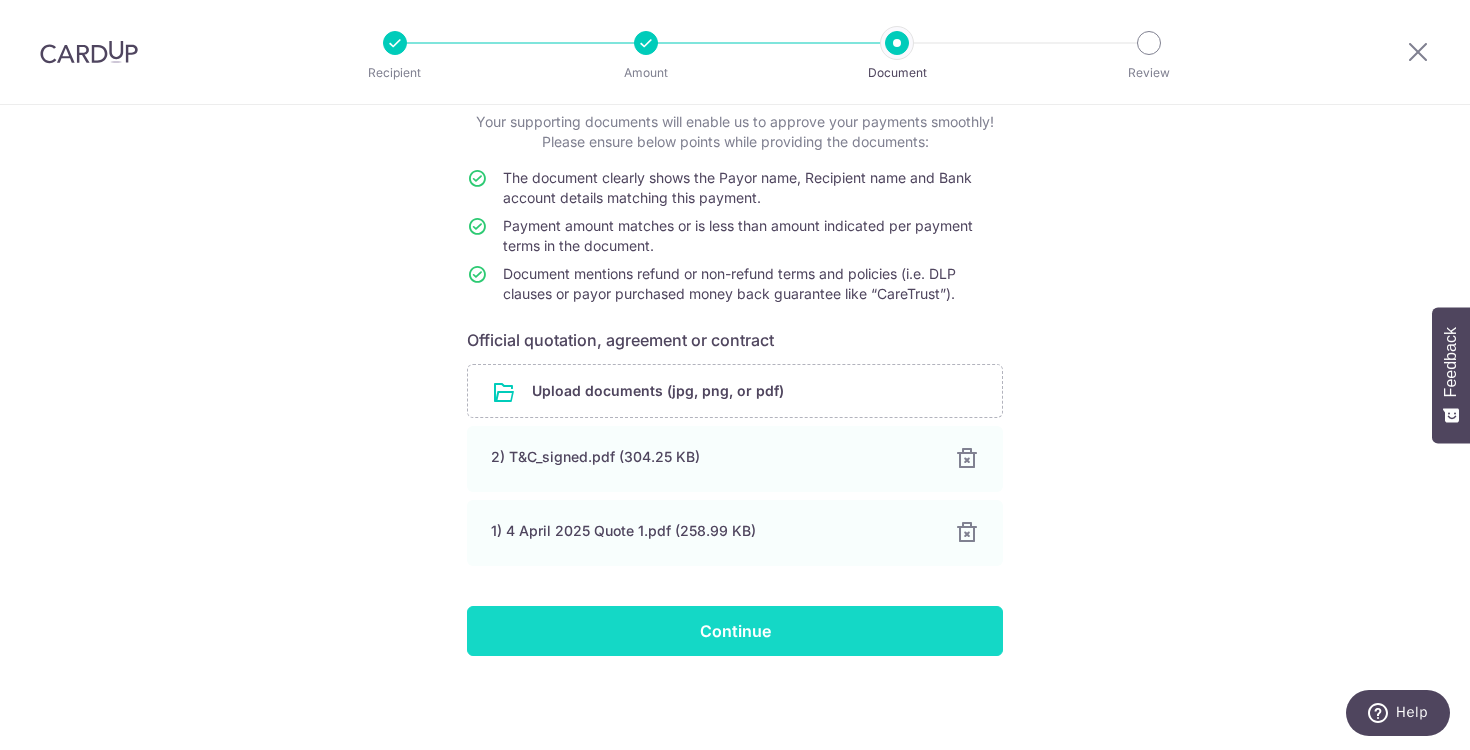 click on "Continue" at bounding box center [735, 631] 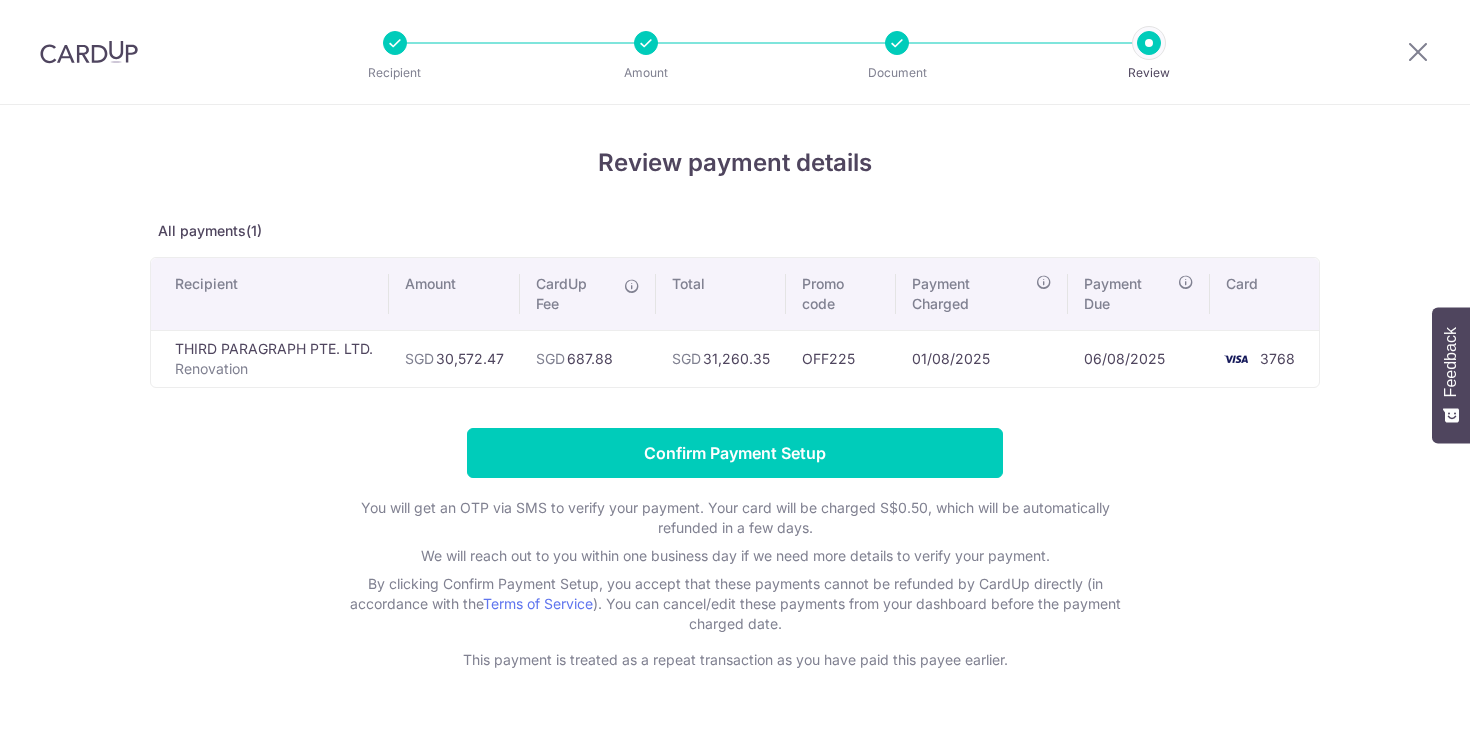 scroll, scrollTop: 0, scrollLeft: 0, axis: both 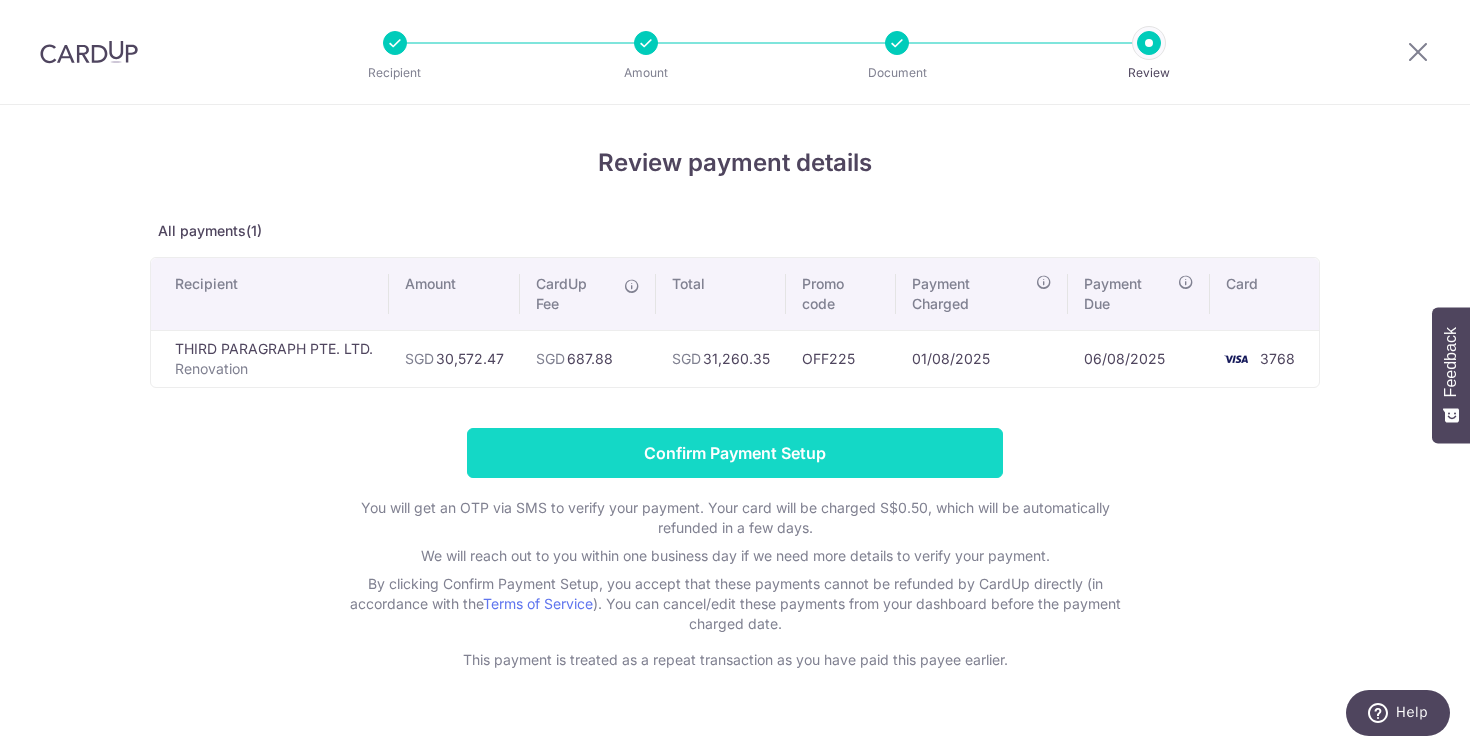 click on "Confirm Payment Setup" at bounding box center (735, 453) 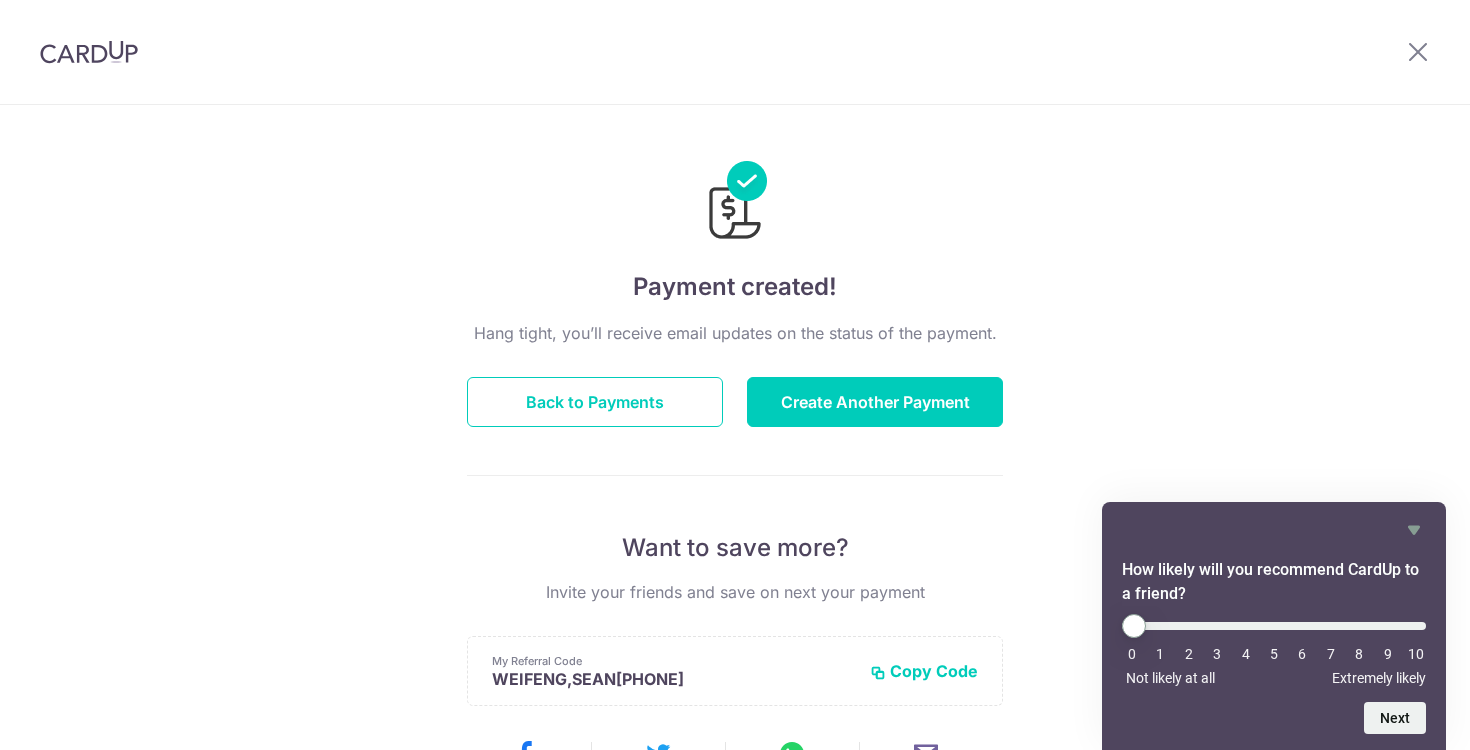 scroll, scrollTop: 0, scrollLeft: 0, axis: both 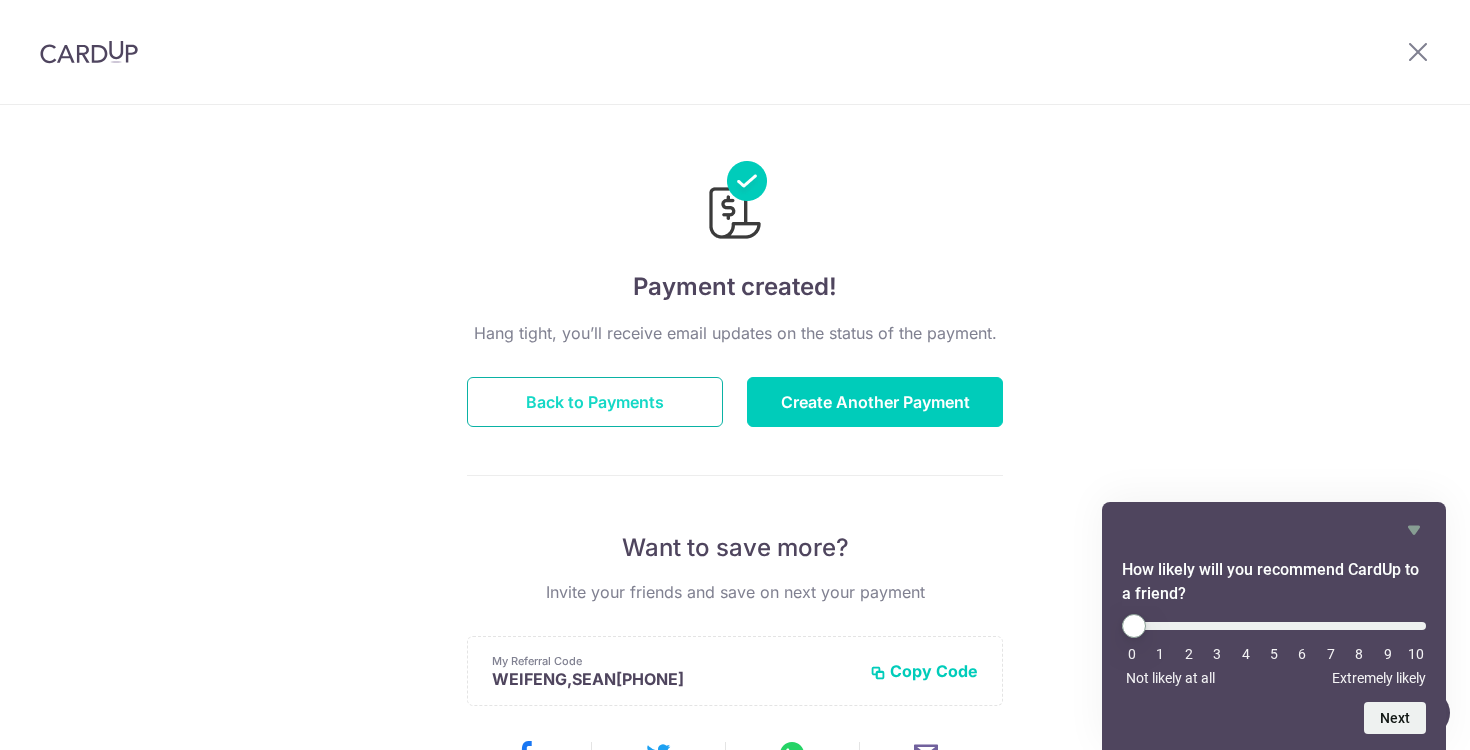 click on "Back to Payments" at bounding box center [595, 402] 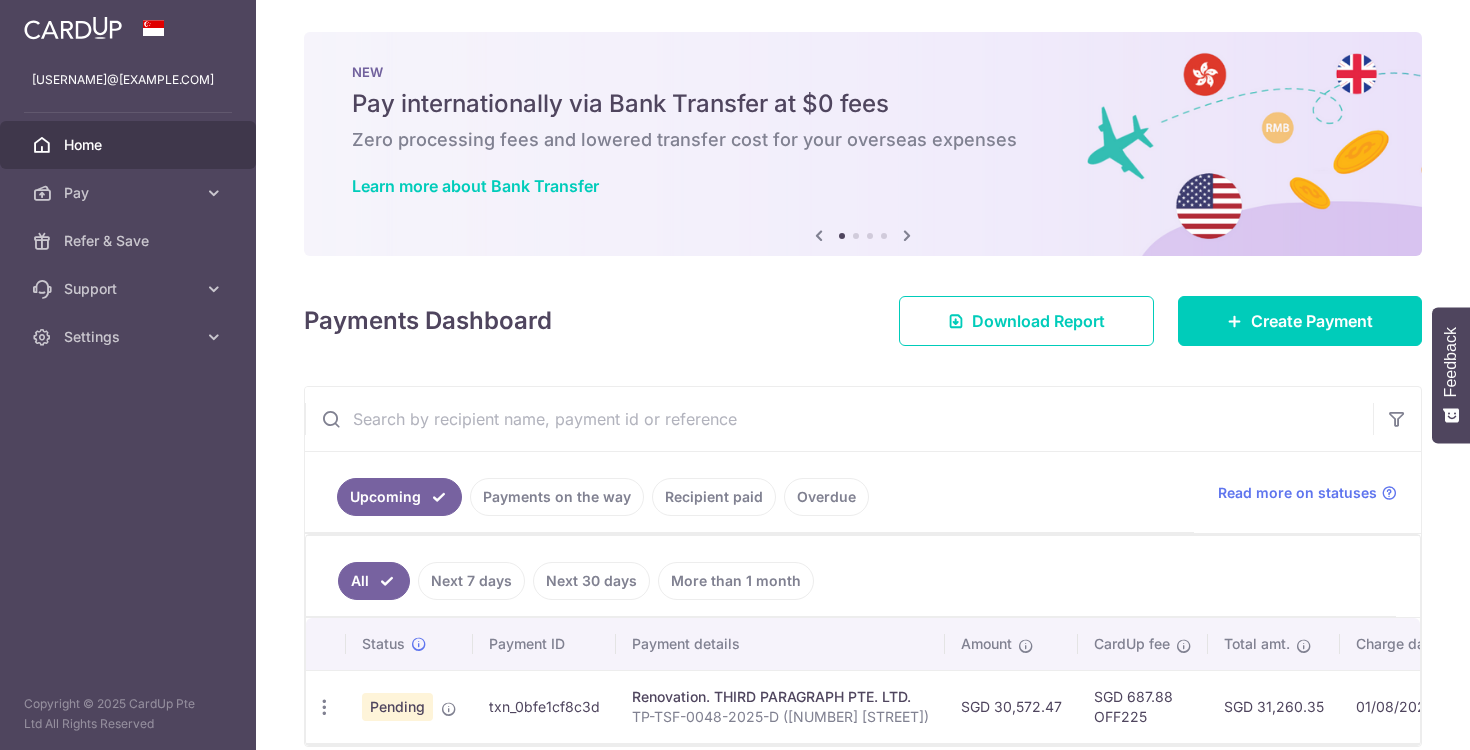 scroll, scrollTop: 0, scrollLeft: 0, axis: both 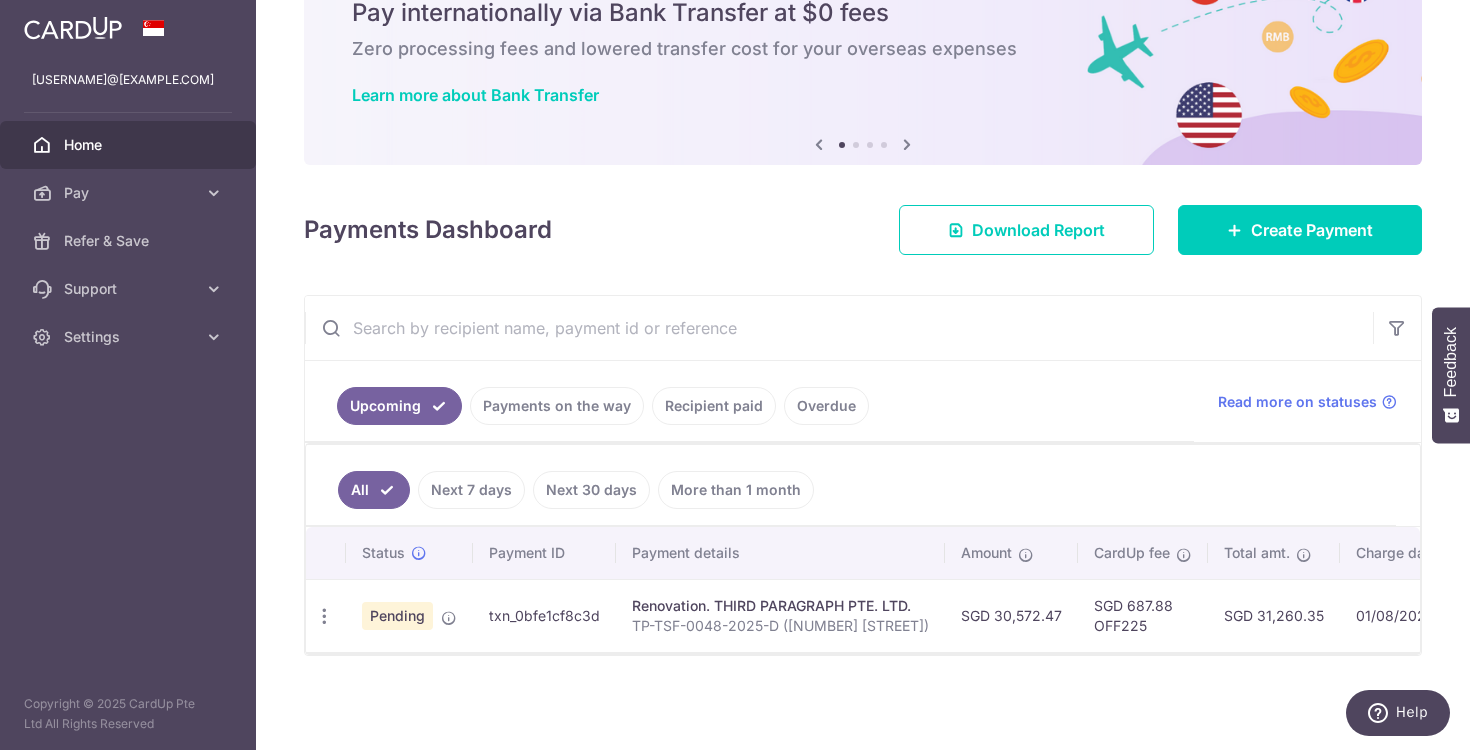 click on "Recipient paid" at bounding box center [714, 406] 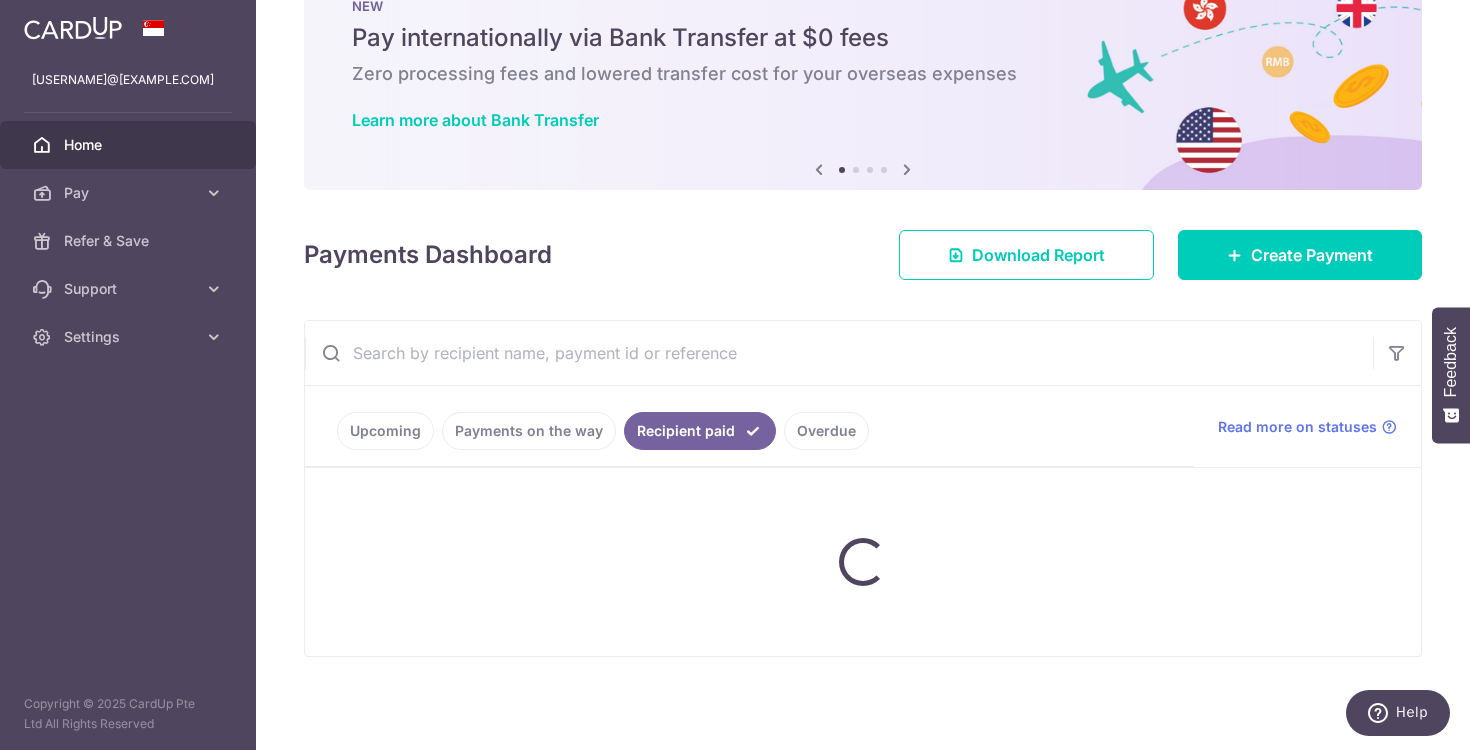 scroll, scrollTop: 79, scrollLeft: 0, axis: vertical 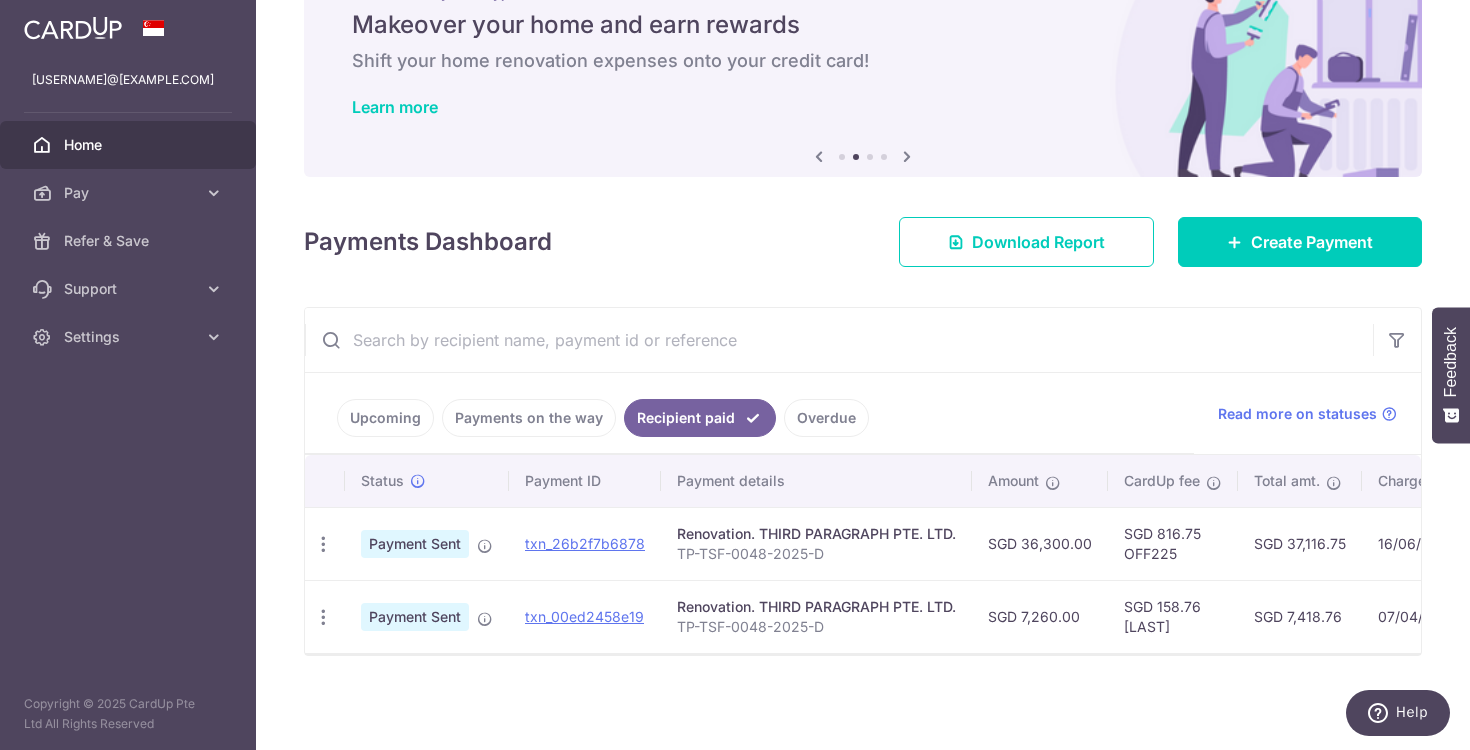 click on "Upcoming" at bounding box center [385, 418] 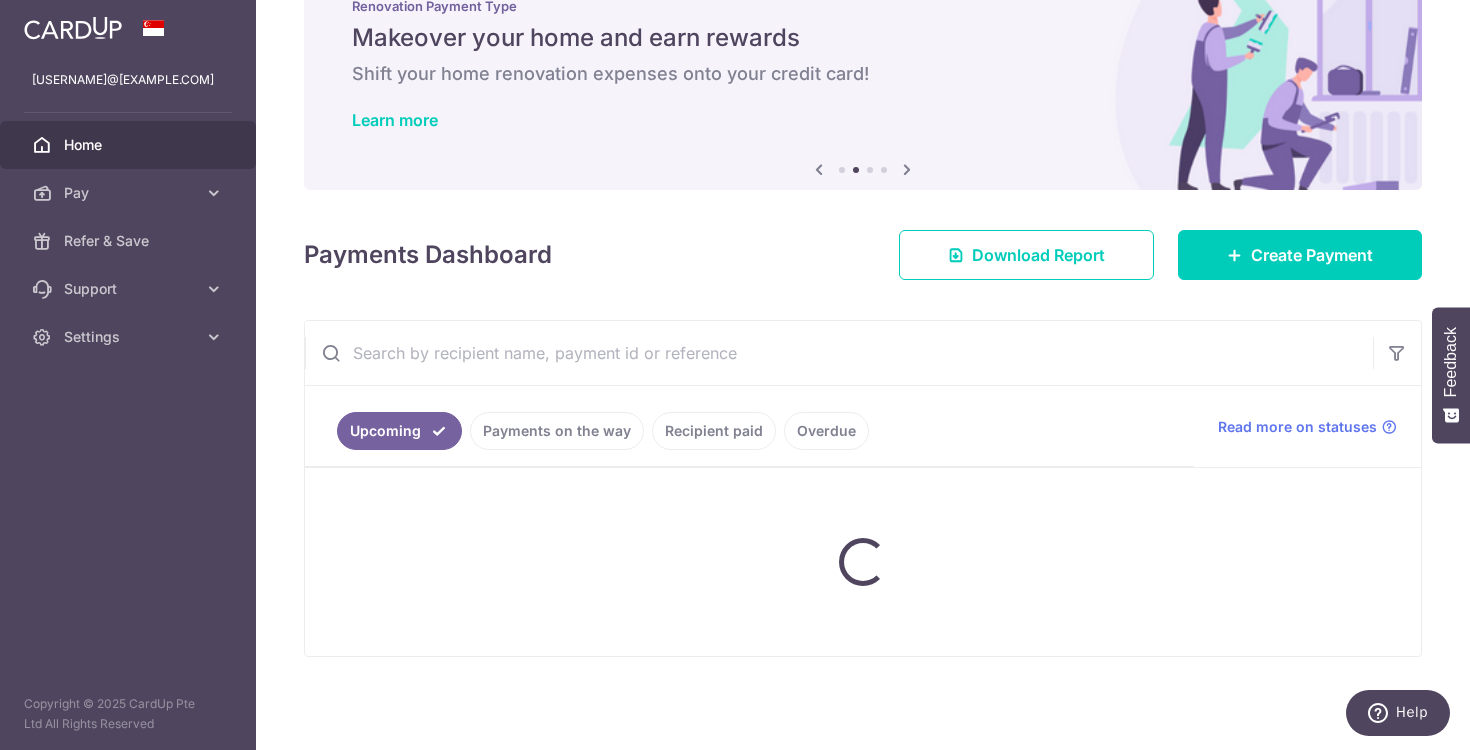 scroll, scrollTop: 79, scrollLeft: 0, axis: vertical 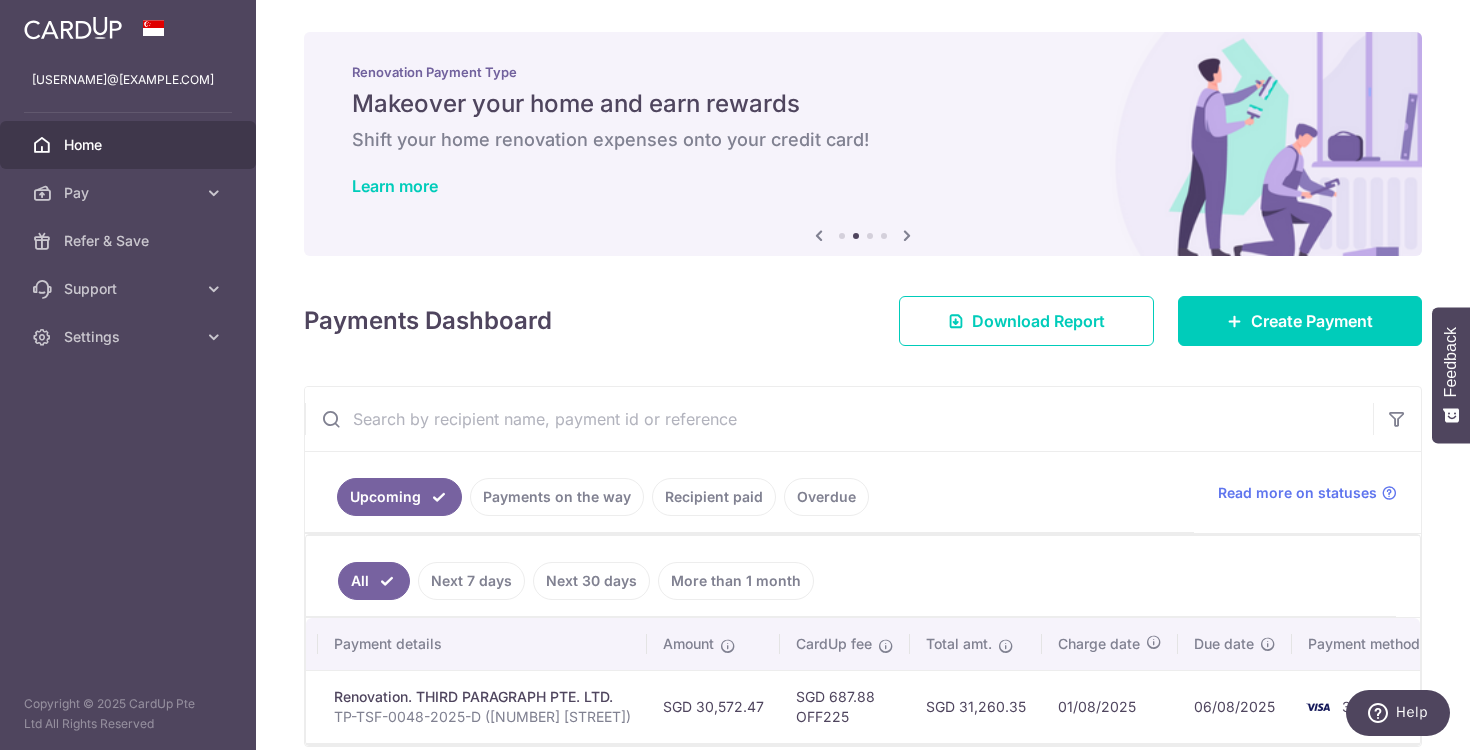click on "Upcoming" at bounding box center [399, 497] 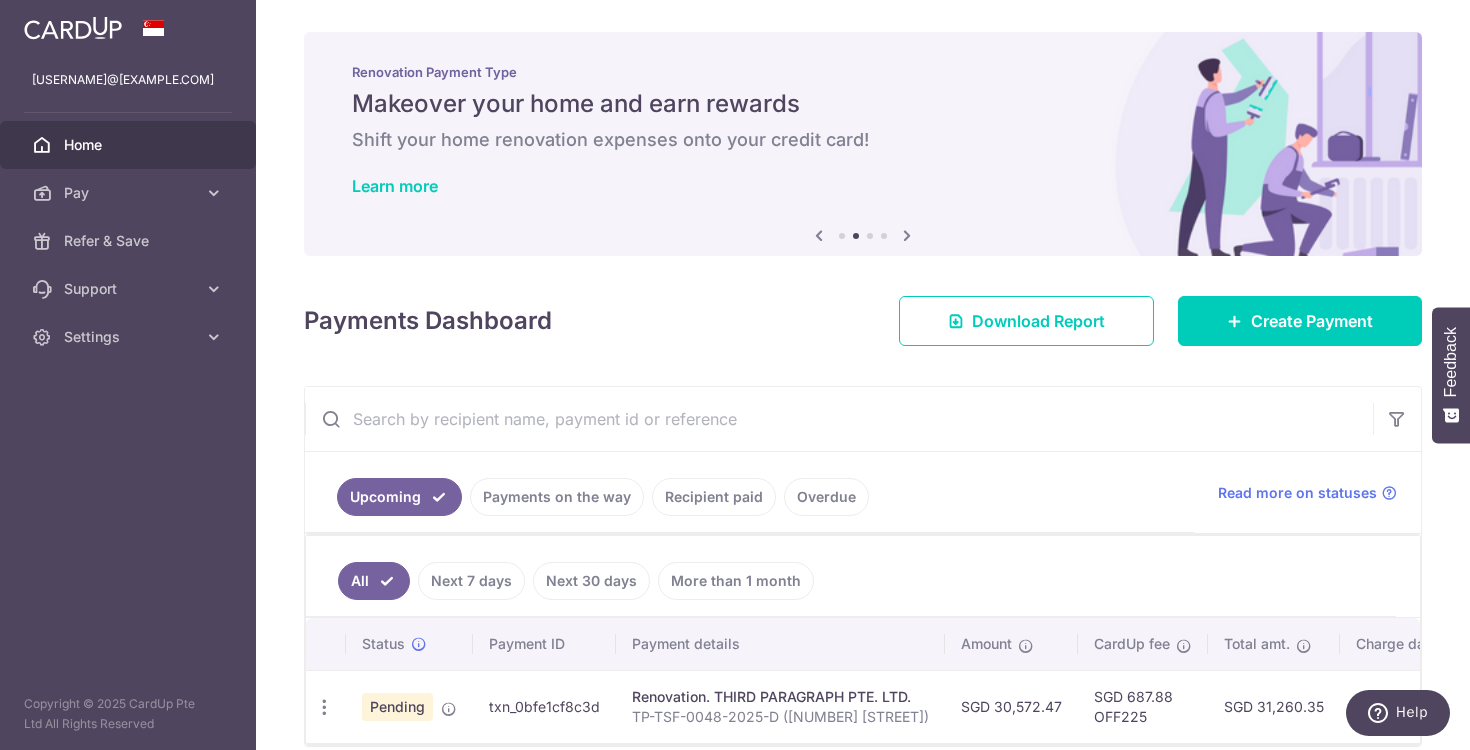 scroll, scrollTop: 91, scrollLeft: 0, axis: vertical 